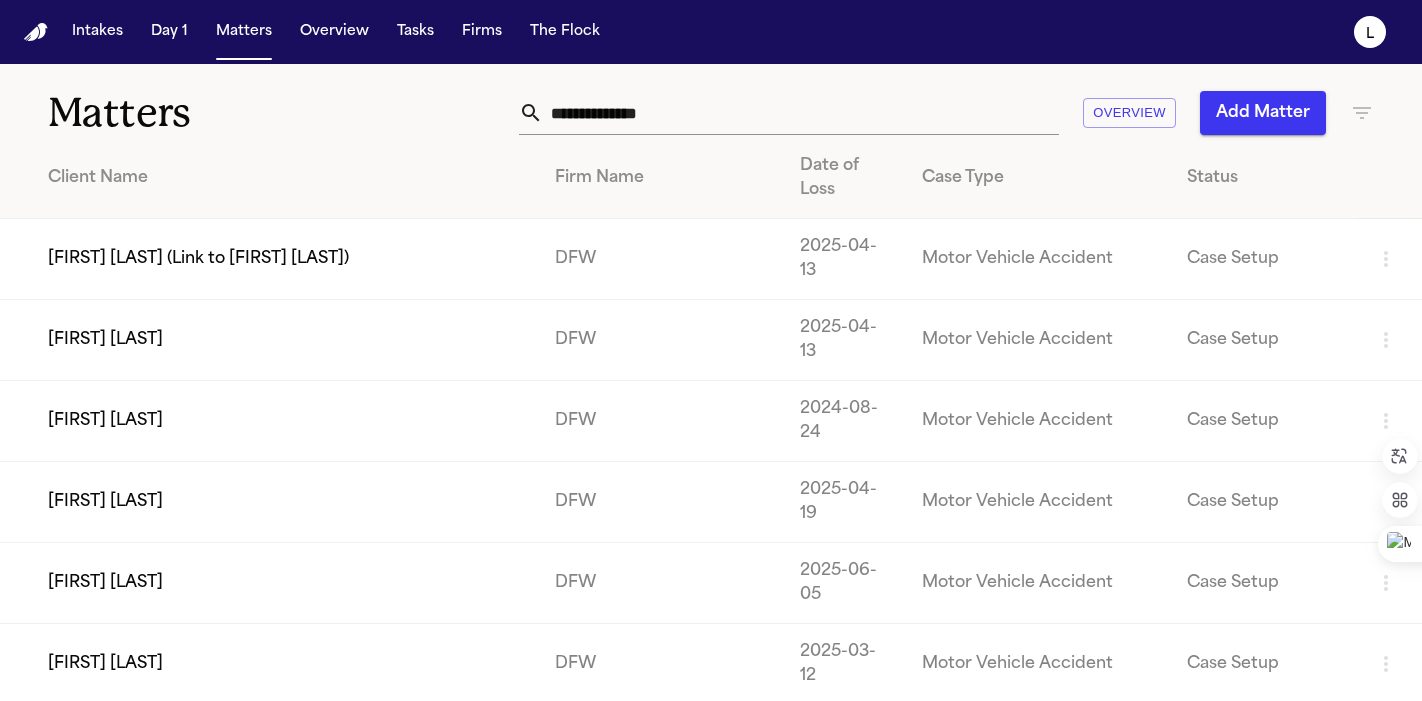 scroll, scrollTop: 0, scrollLeft: 0, axis: both 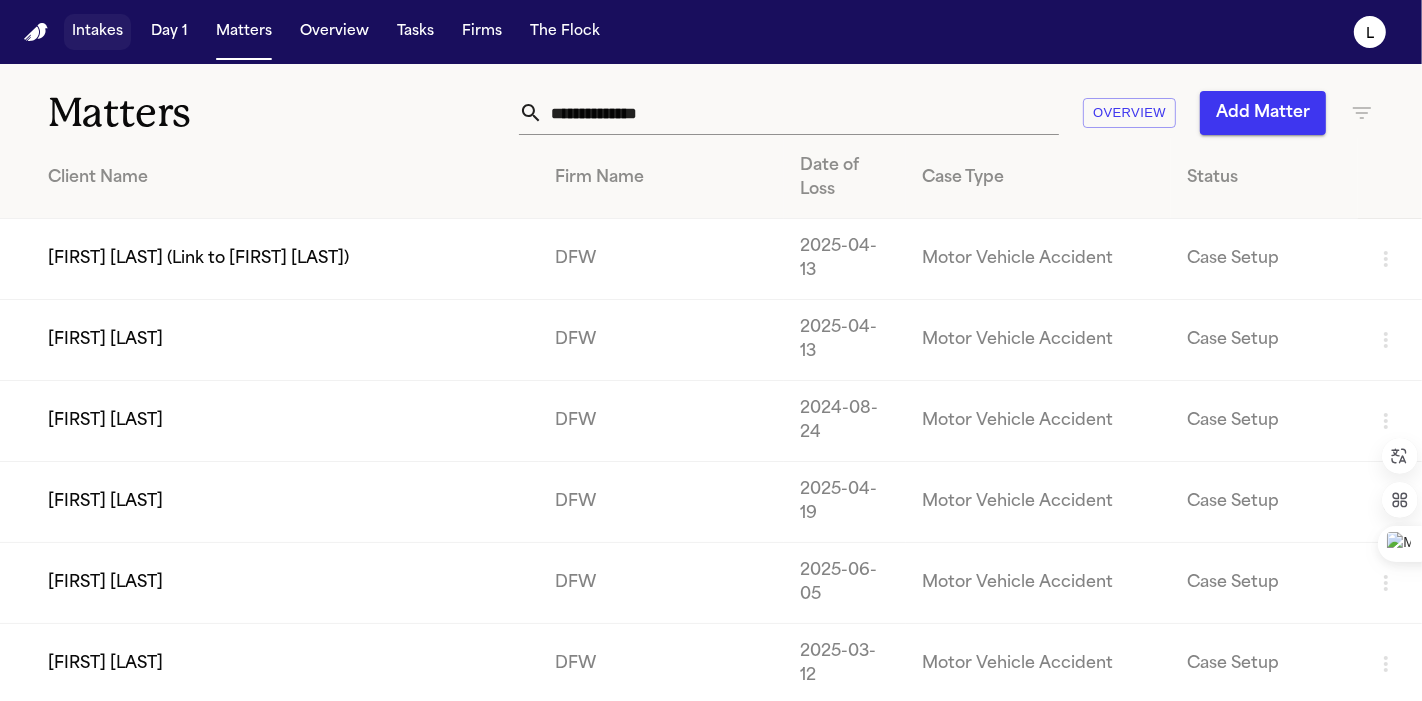 click on "Intakes" at bounding box center (97, 32) 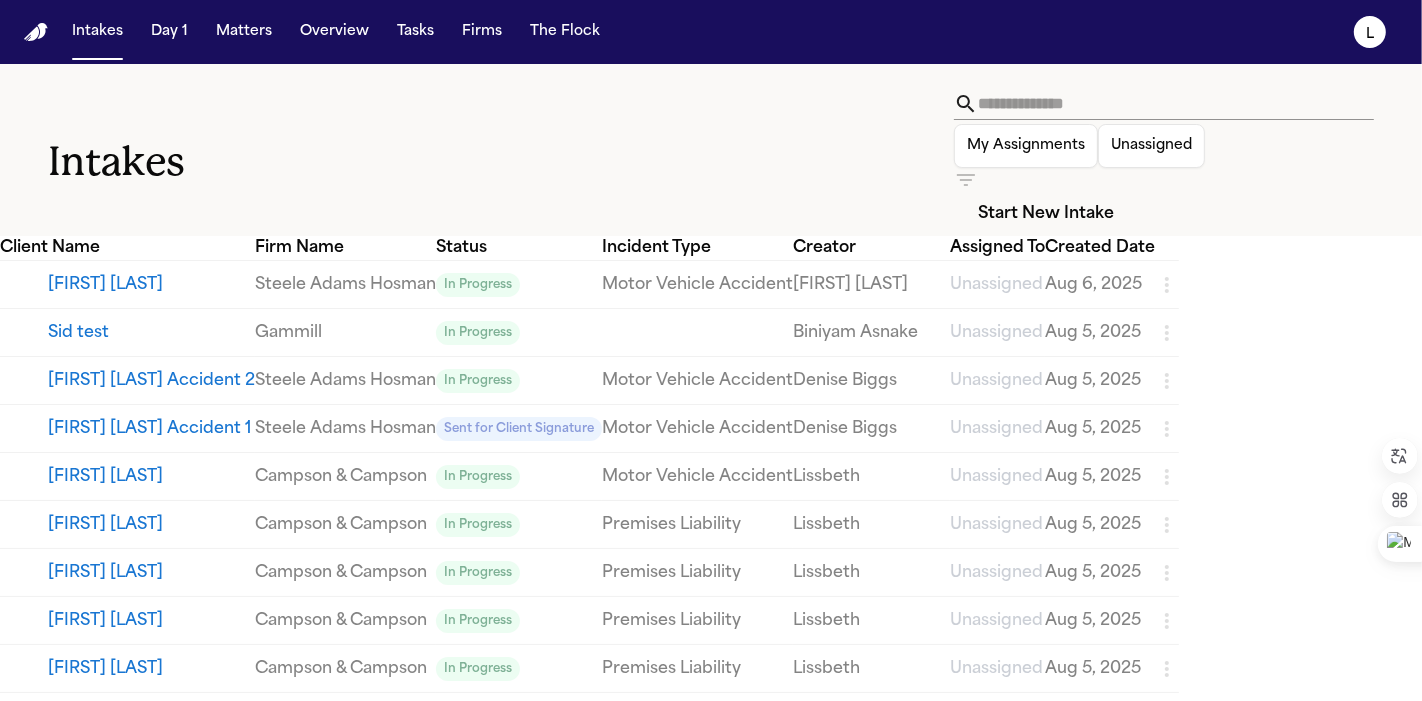 click at bounding box center (1176, 104) 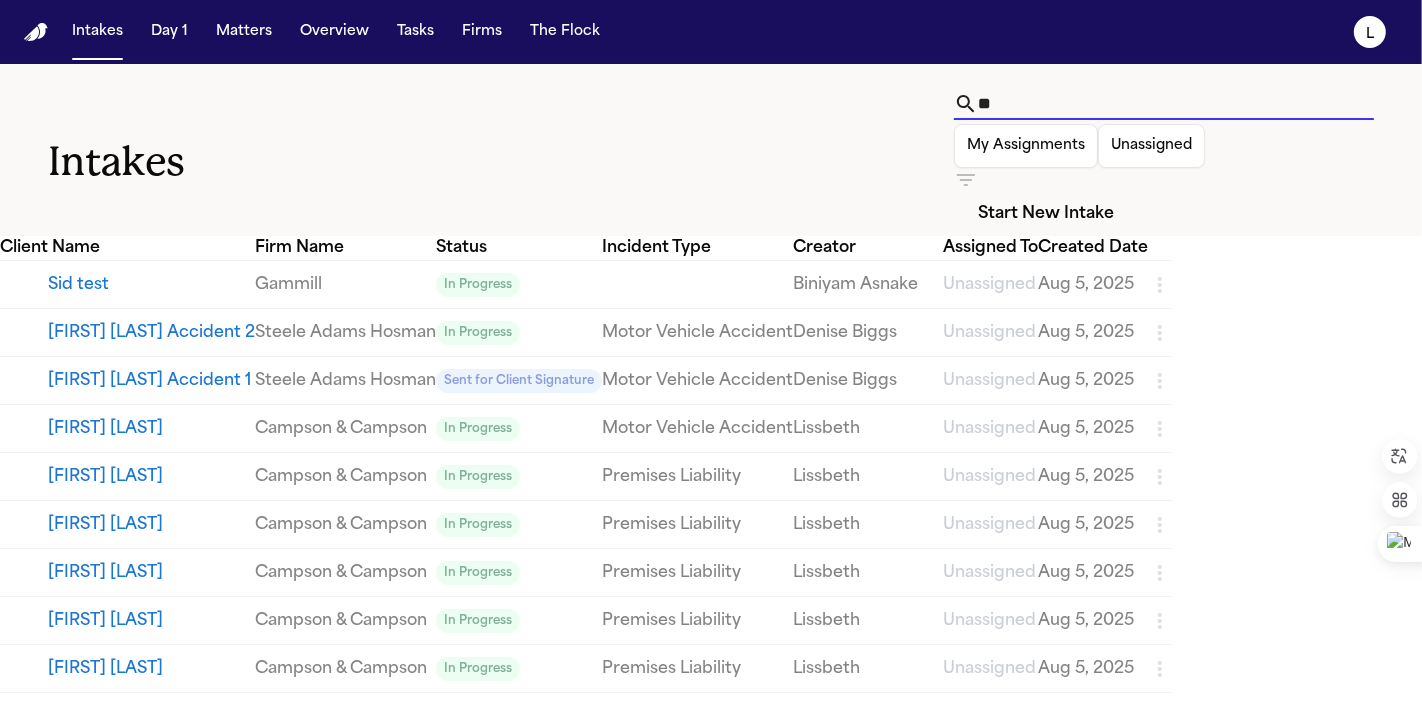 type on "*" 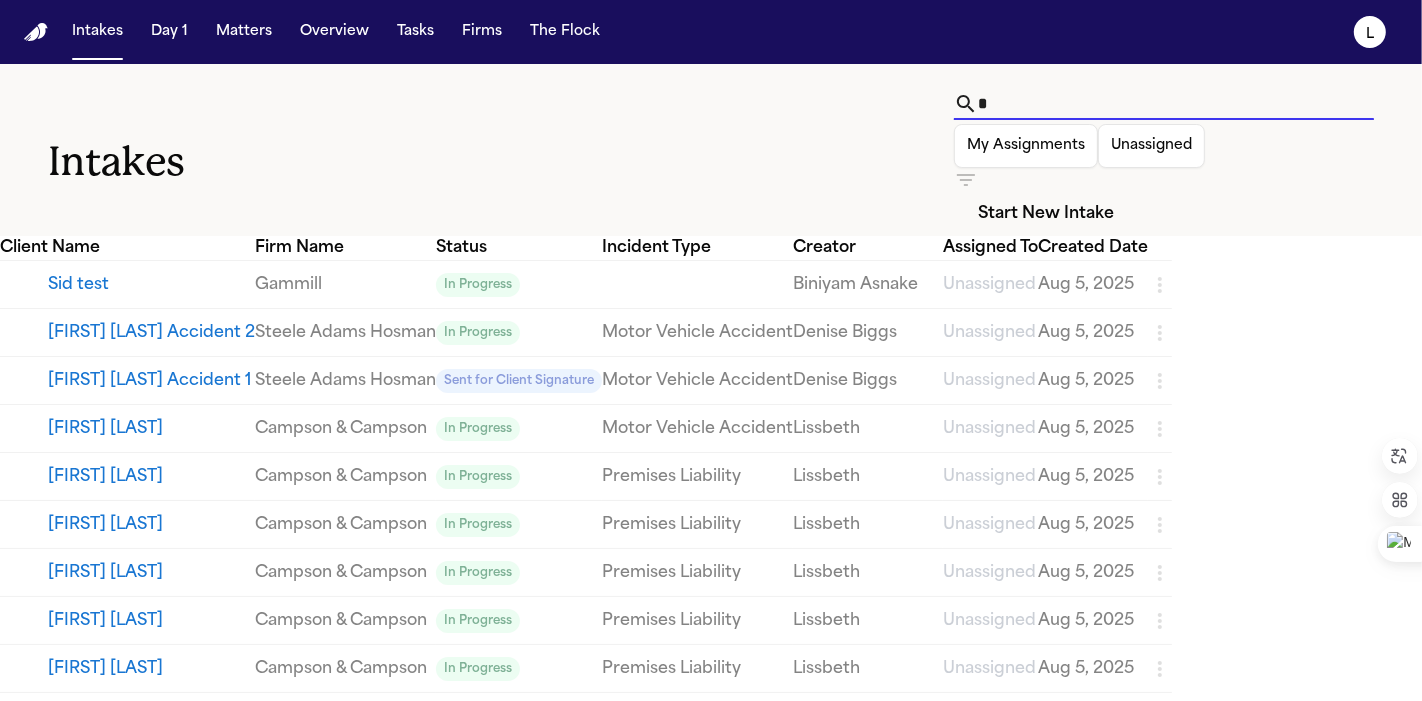 type 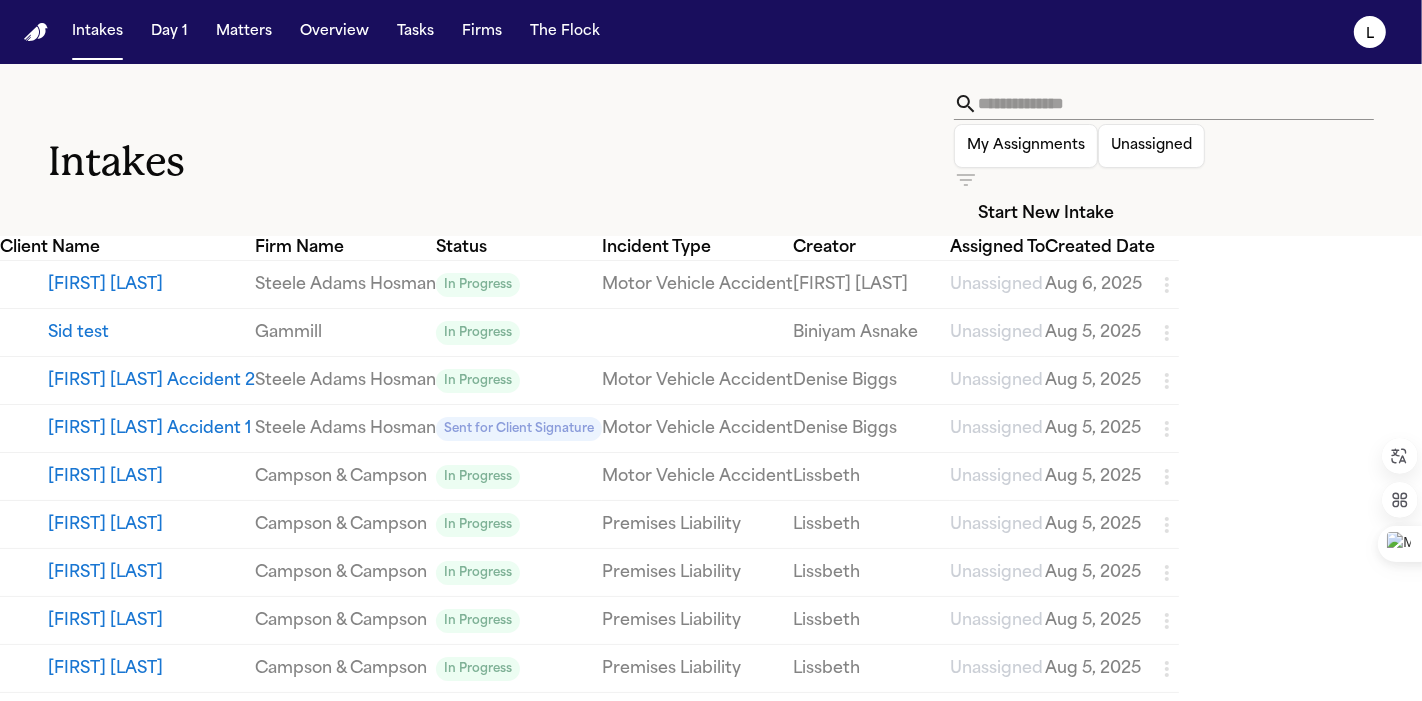 click 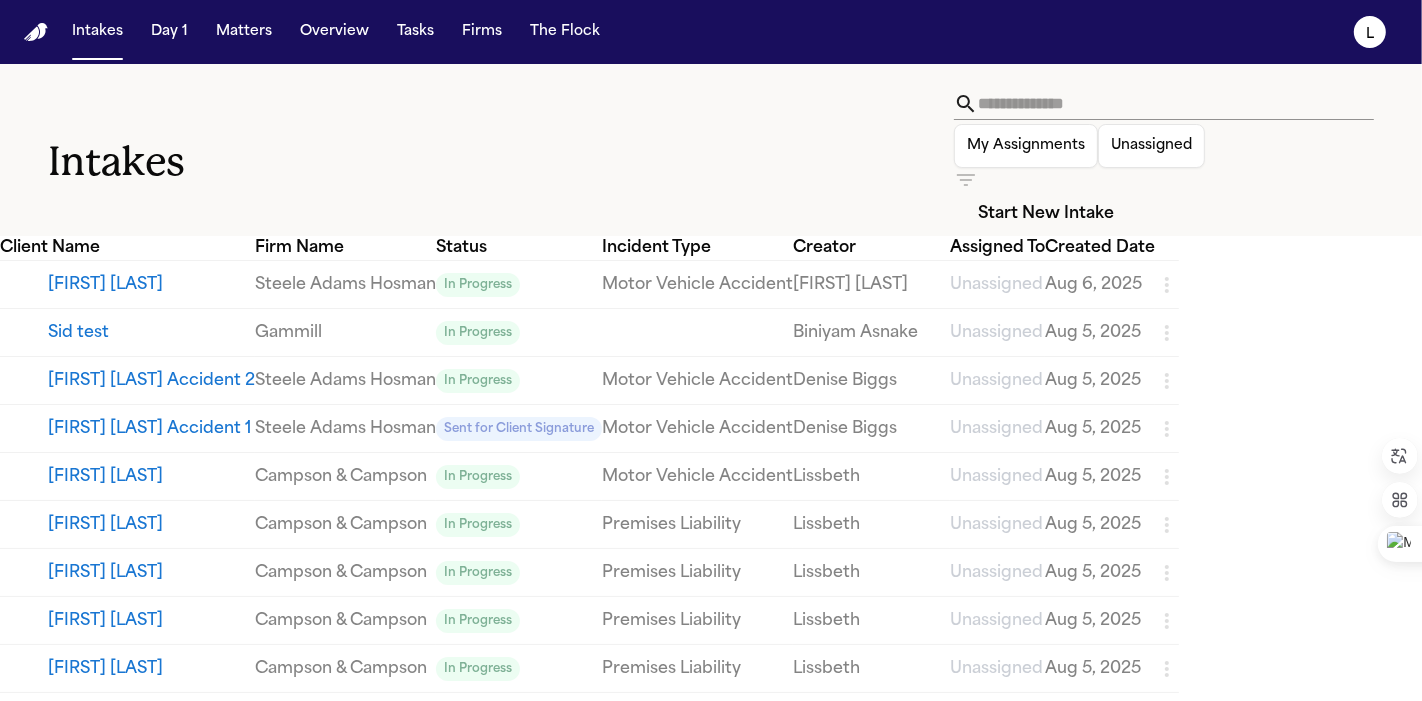 click 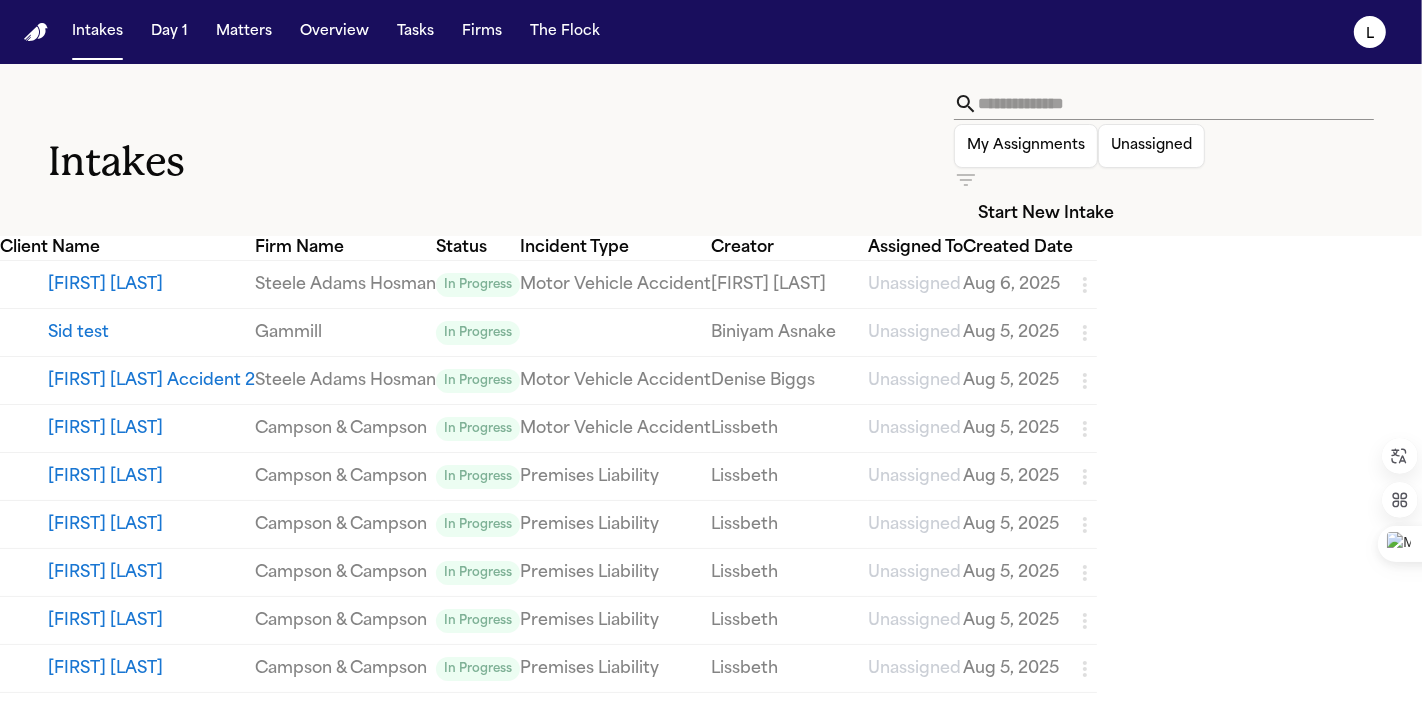 click 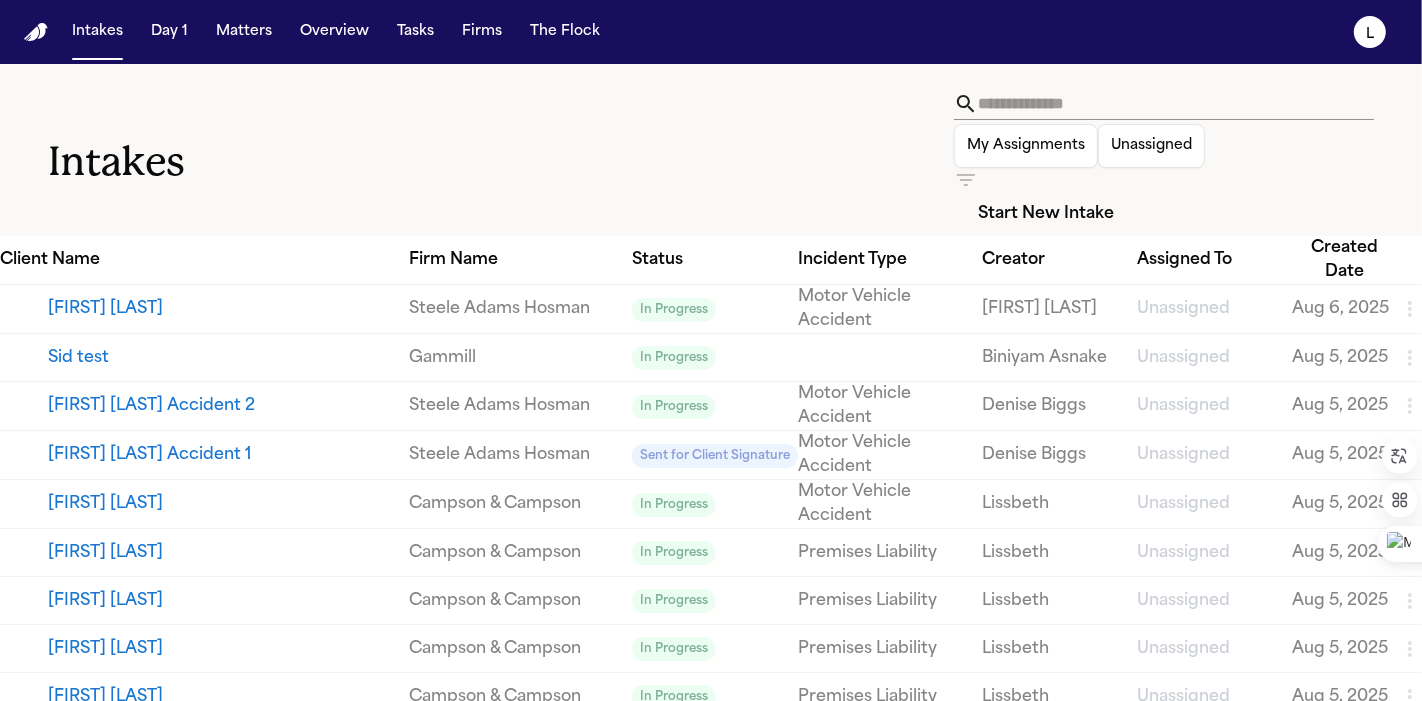 click at bounding box center [711, 701] 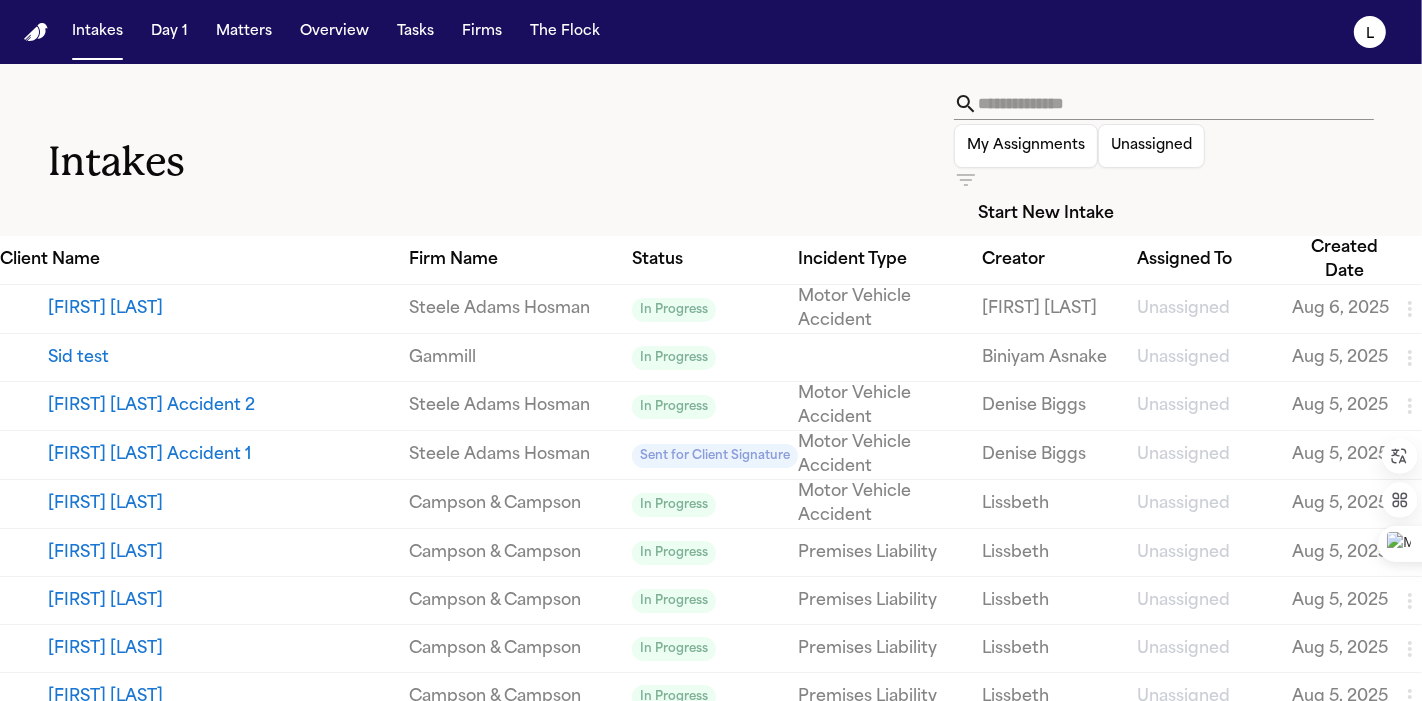 type 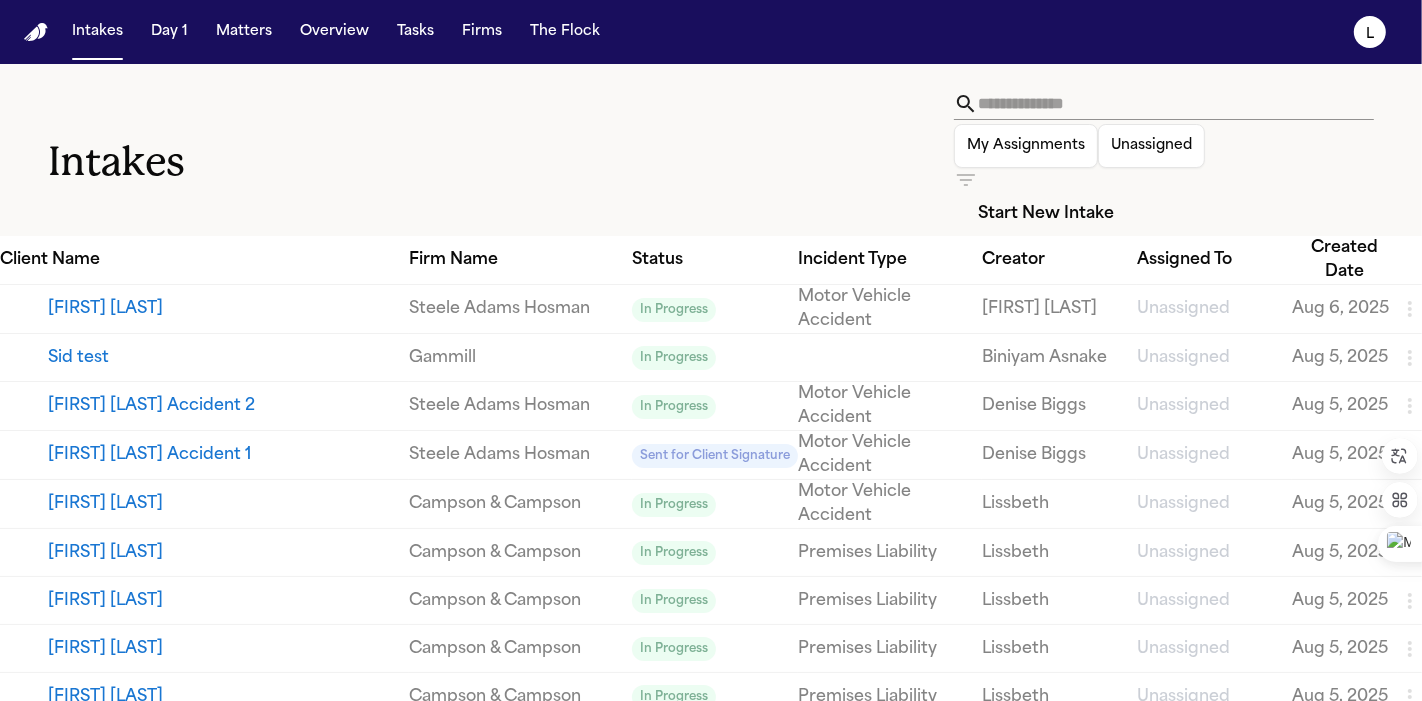 click at bounding box center [1176, 104] 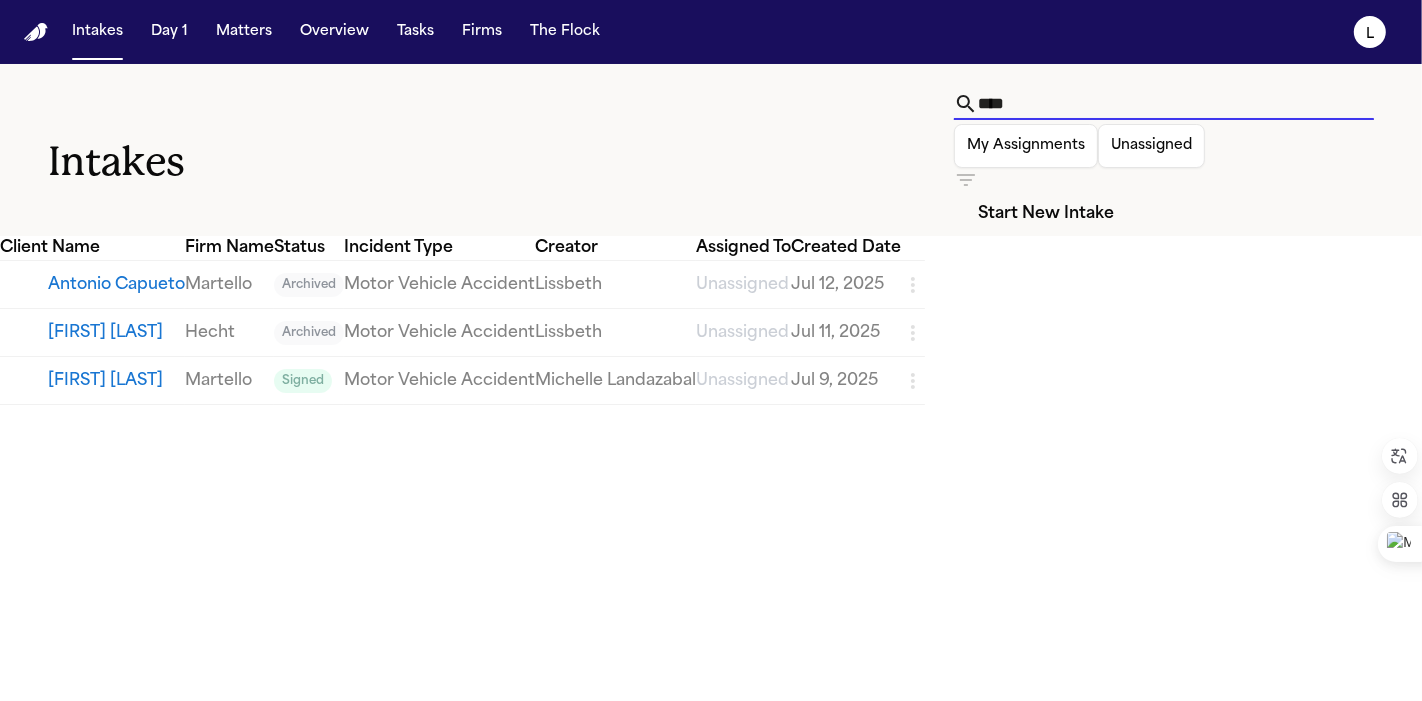 type on "****" 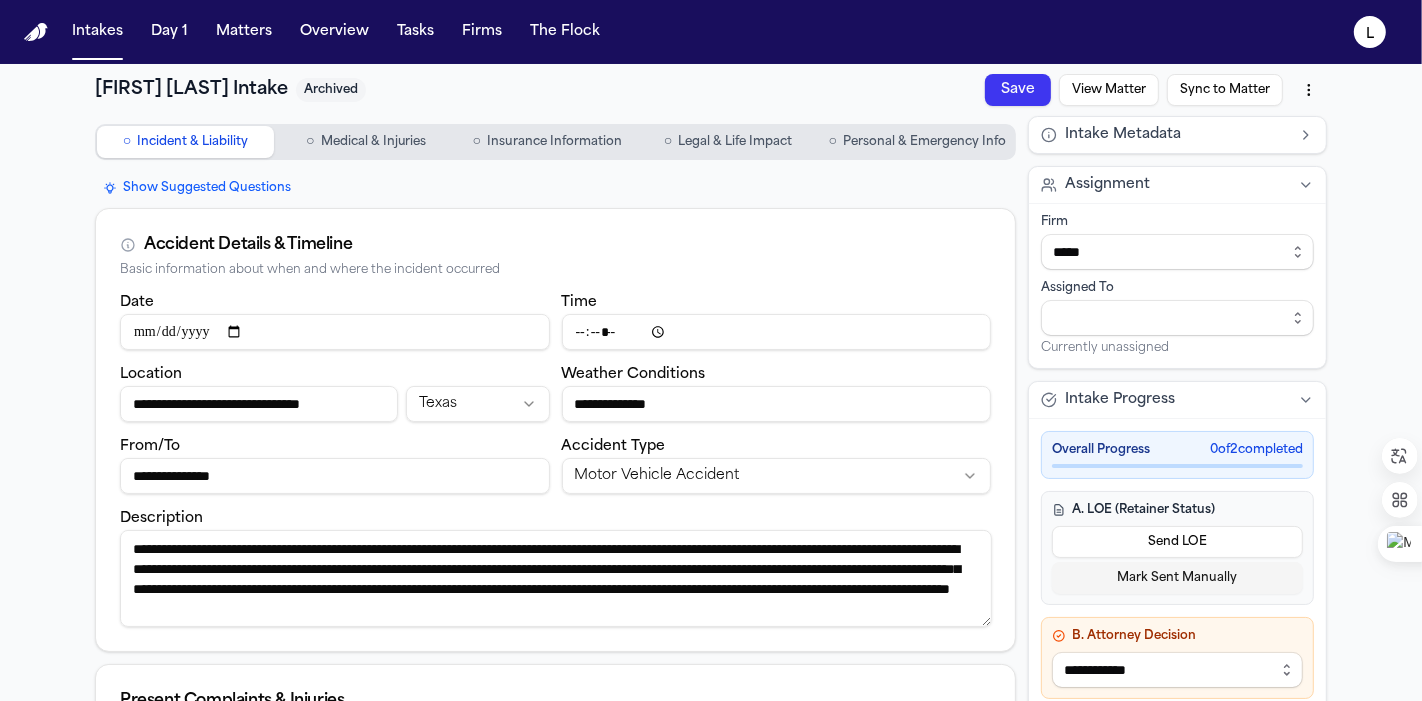 scroll, scrollTop: 0, scrollLeft: 0, axis: both 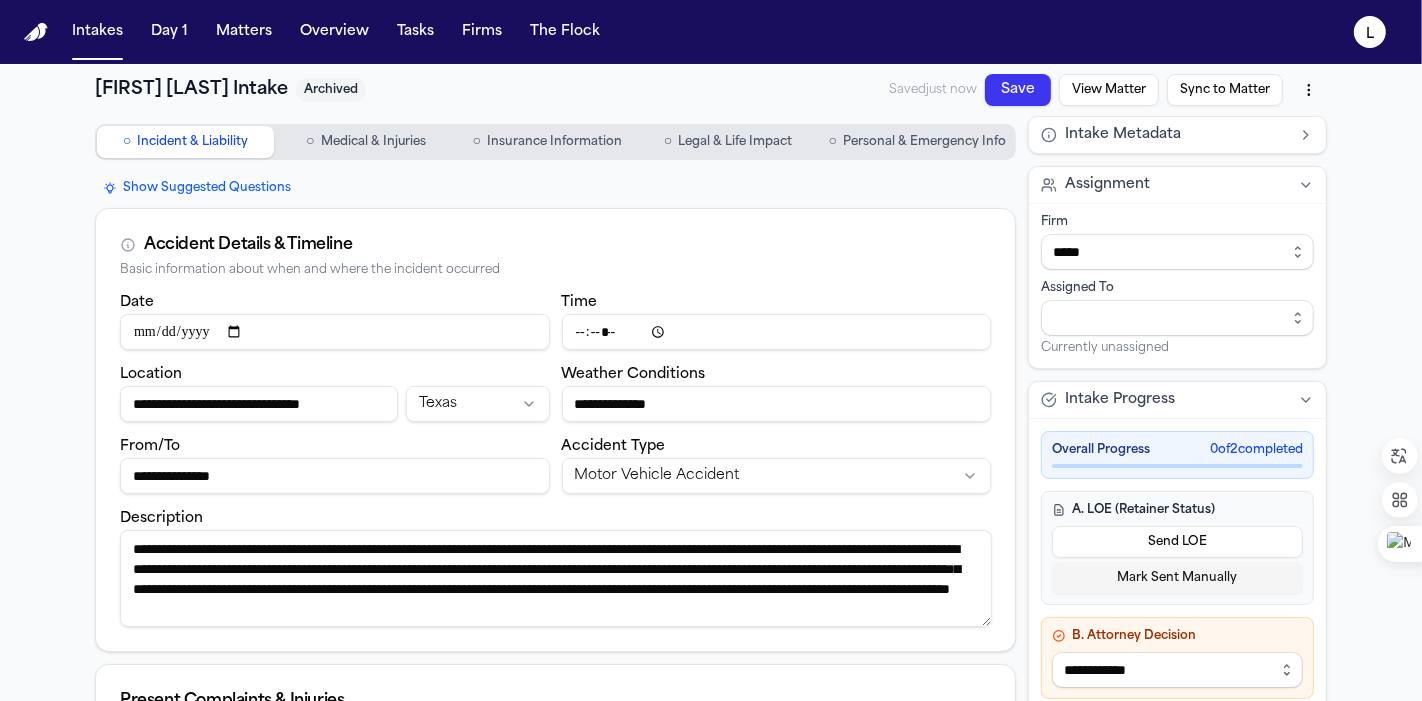 click on "Legal & Life Impact" at bounding box center [735, 142] 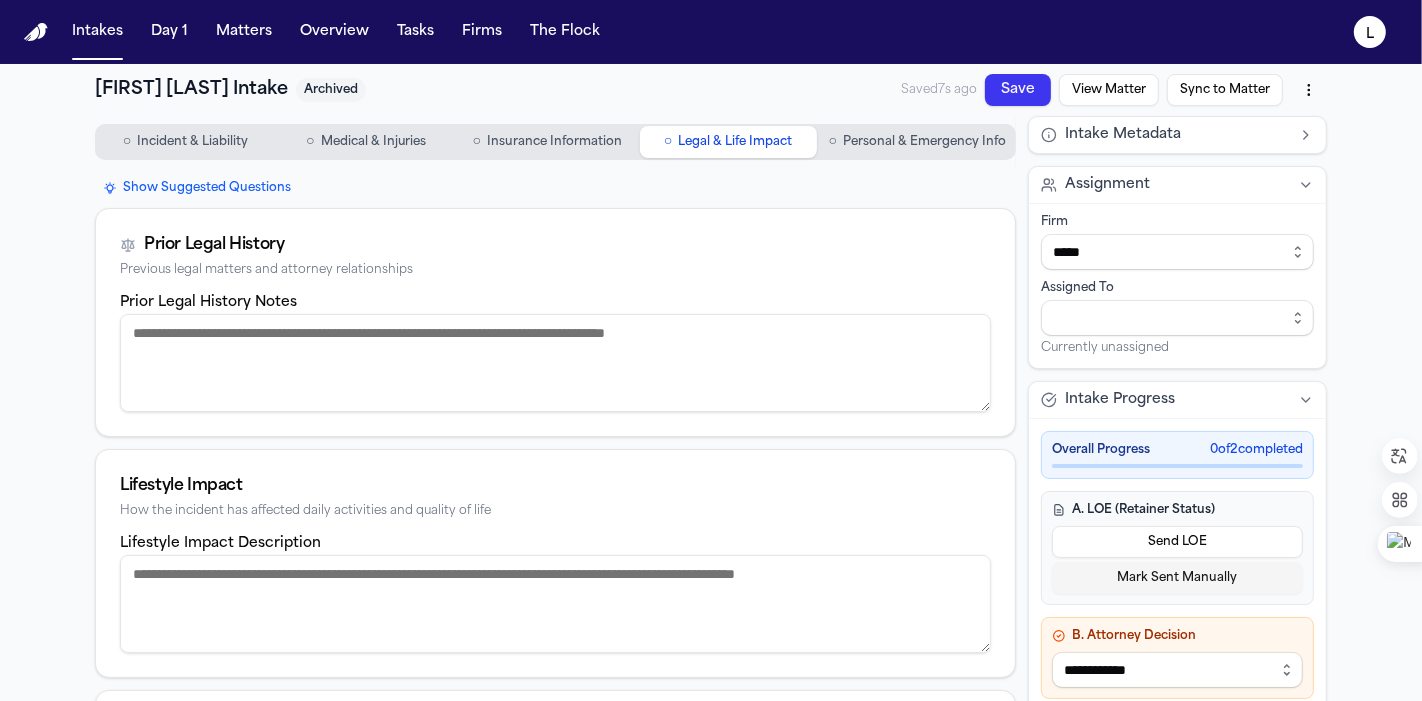 click on "Insurance Information" at bounding box center [554, 142] 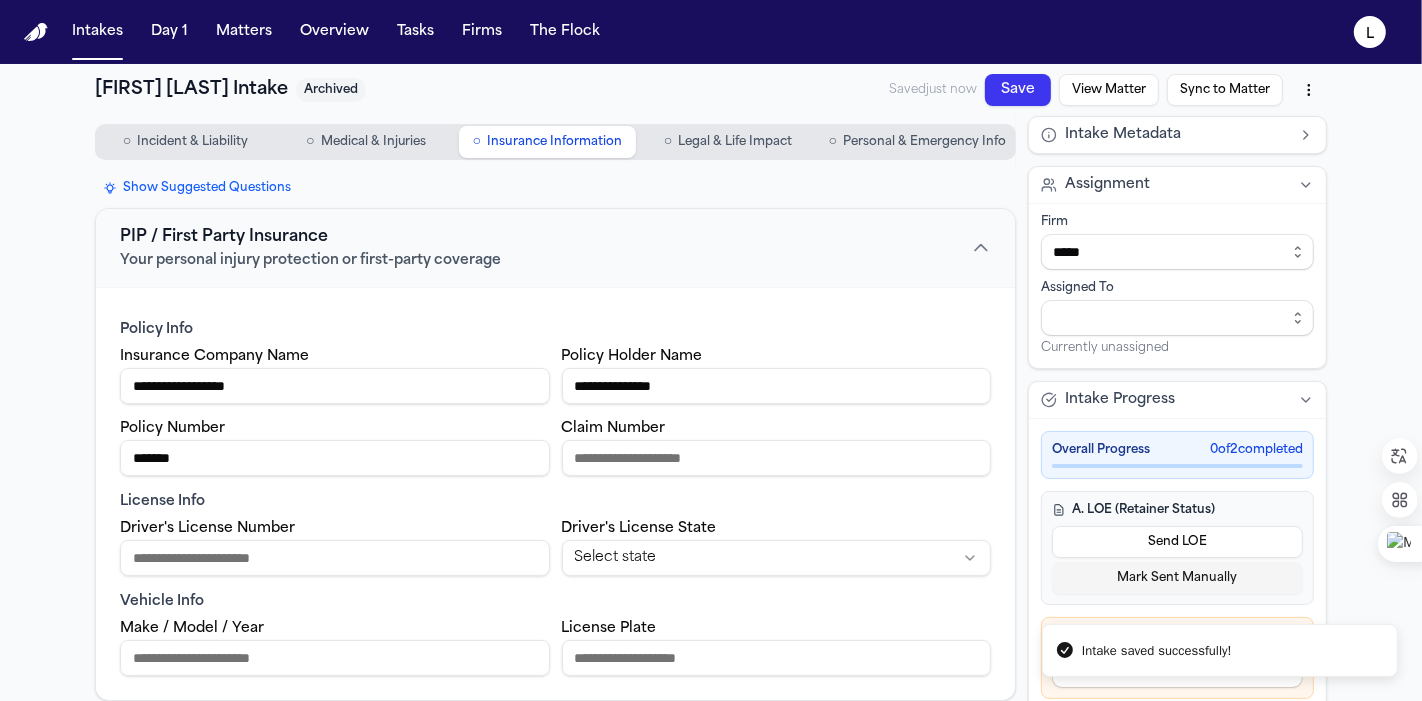 click on "Medical & Injuries" at bounding box center (374, 142) 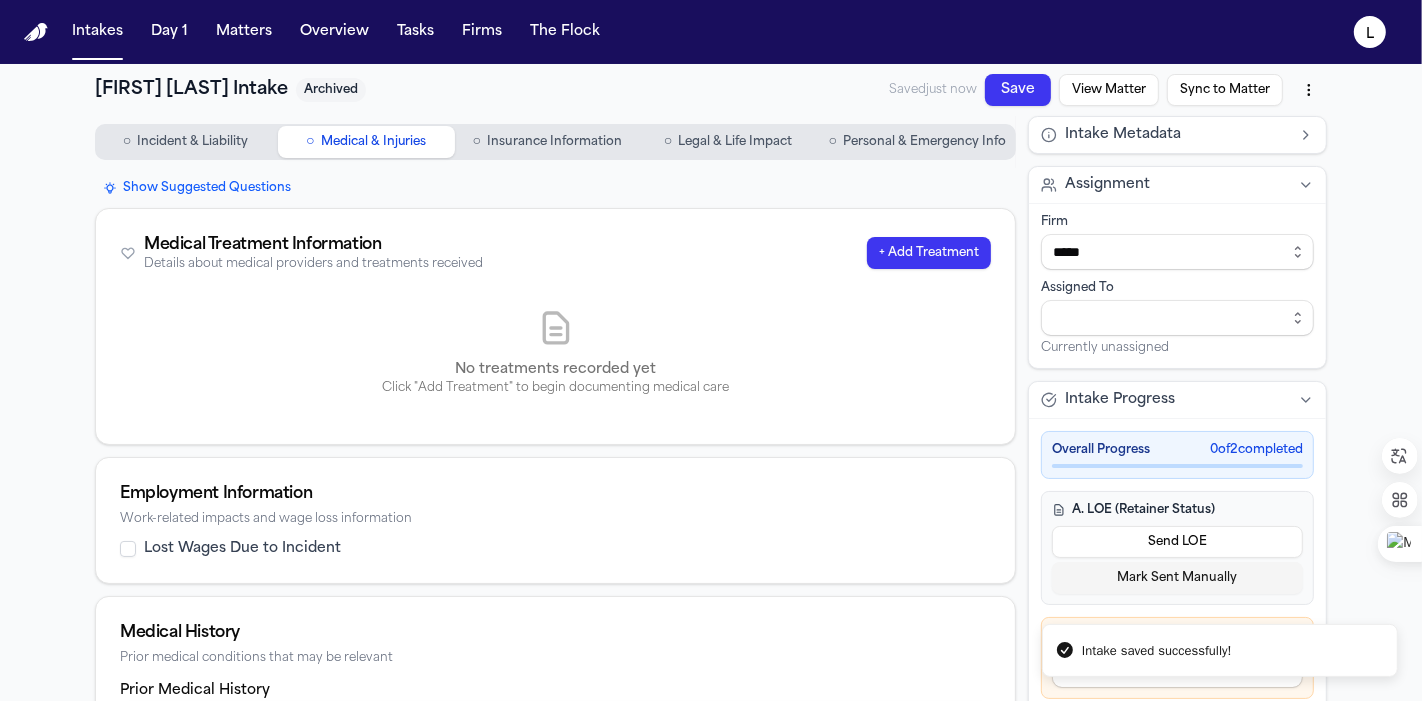 click on "Legal & Life Impact" at bounding box center (735, 142) 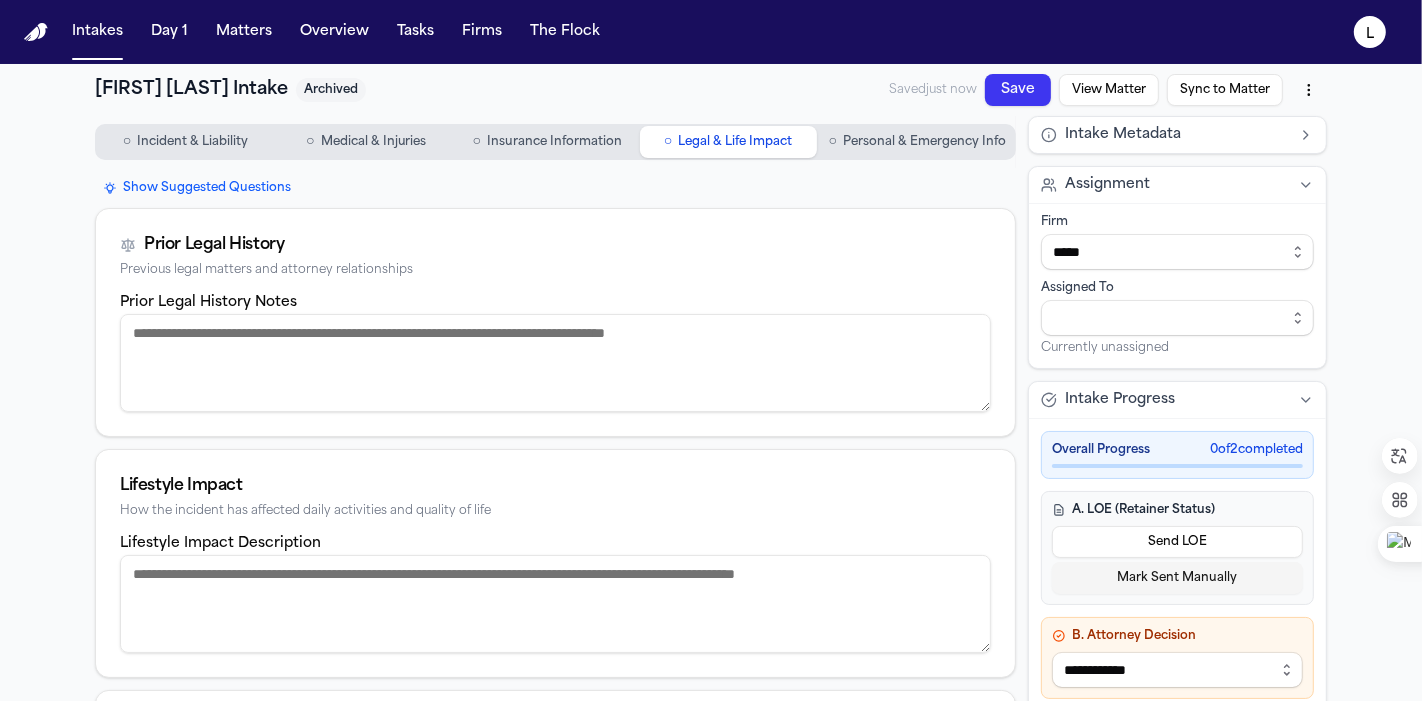 click on "Personal & Emergency Info" at bounding box center (924, 142) 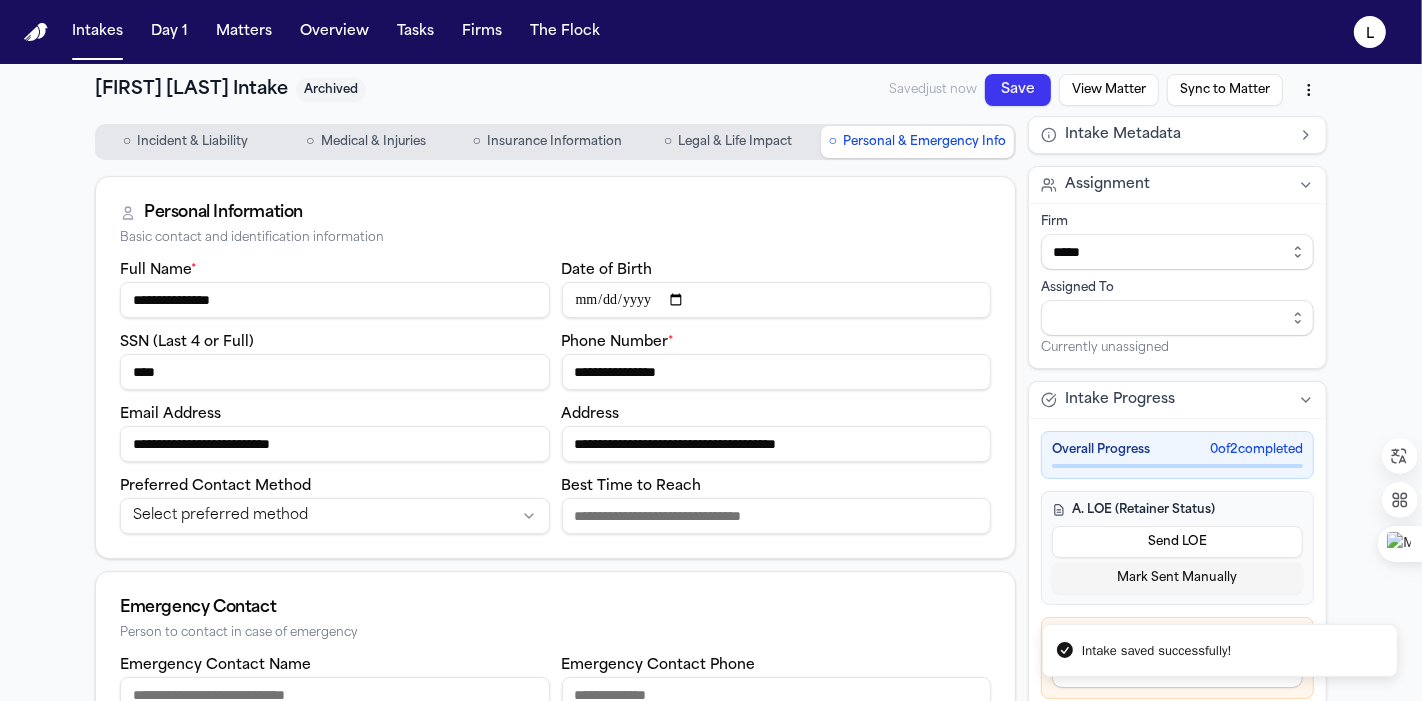 drag, startPoint x: 688, startPoint y: 372, endPoint x: 545, endPoint y: 372, distance: 143 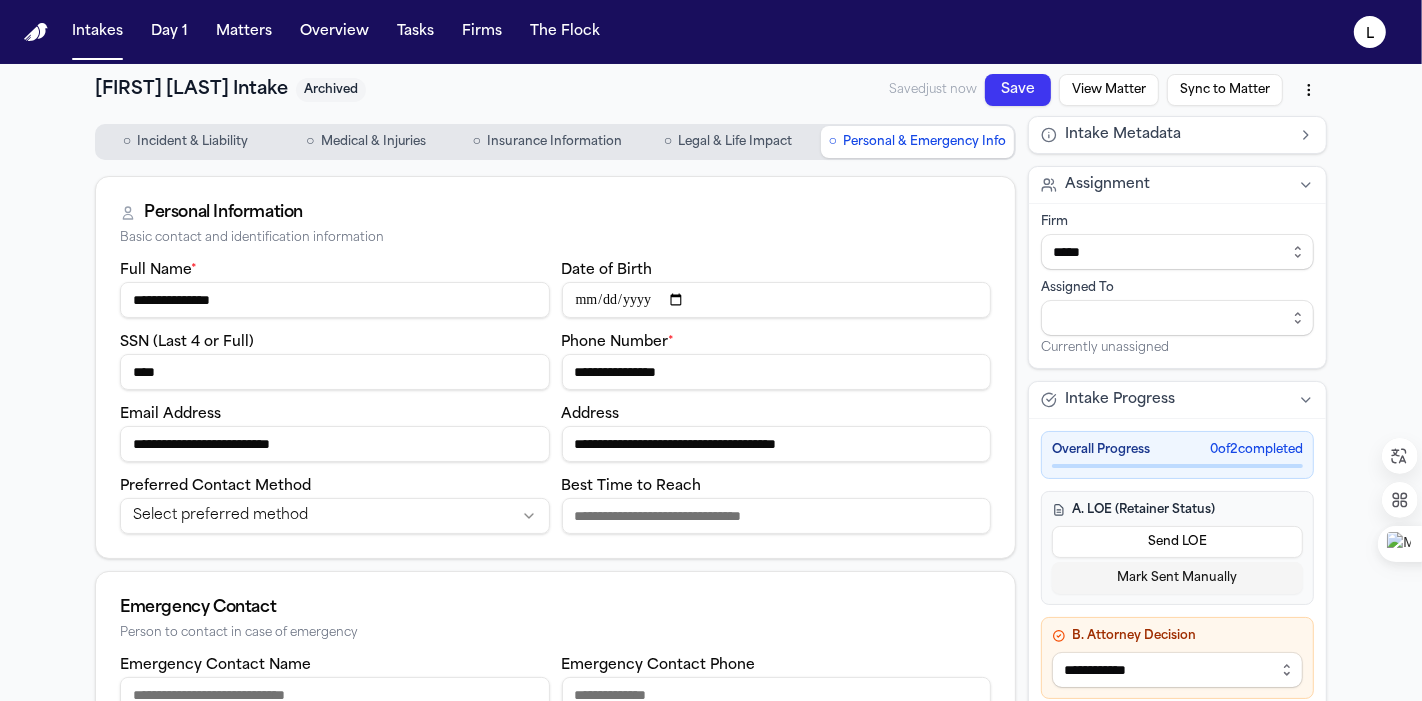 click on "View Matter" at bounding box center [1109, 90] 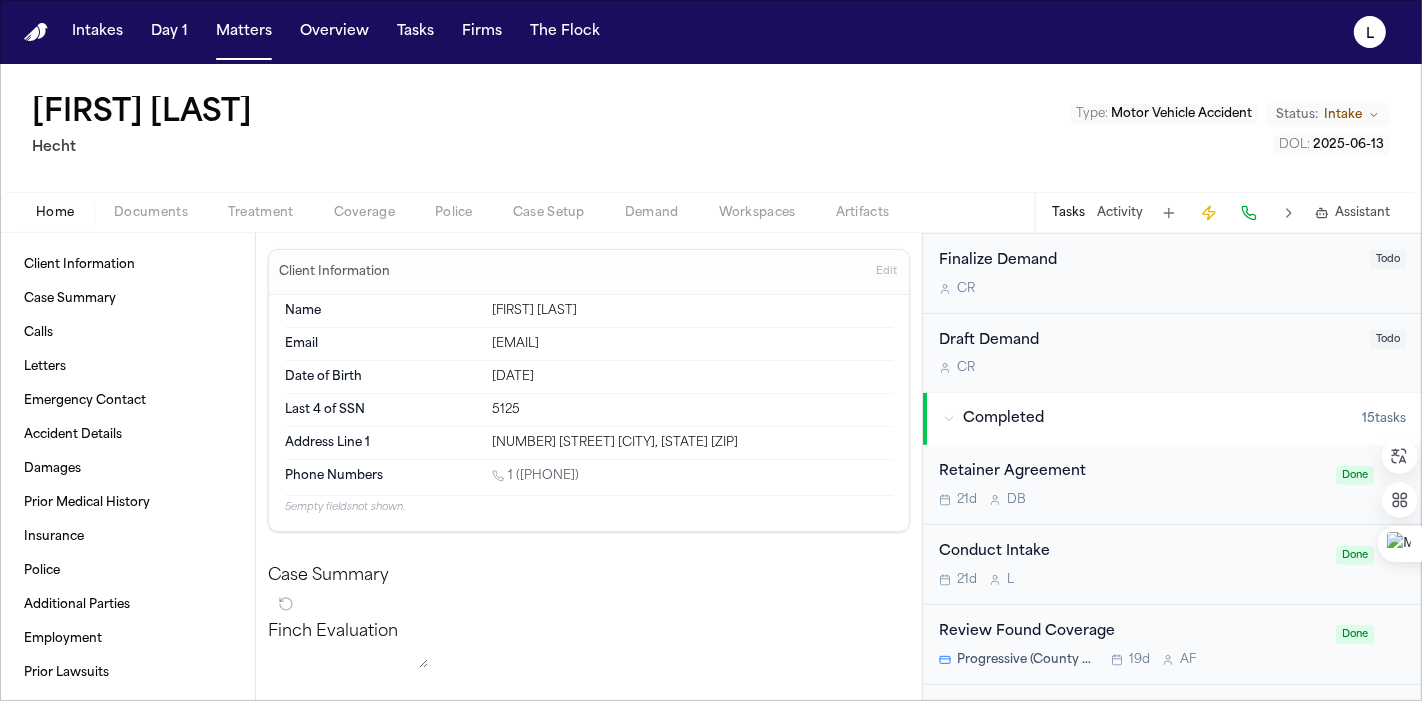 scroll, scrollTop: 575, scrollLeft: 0, axis: vertical 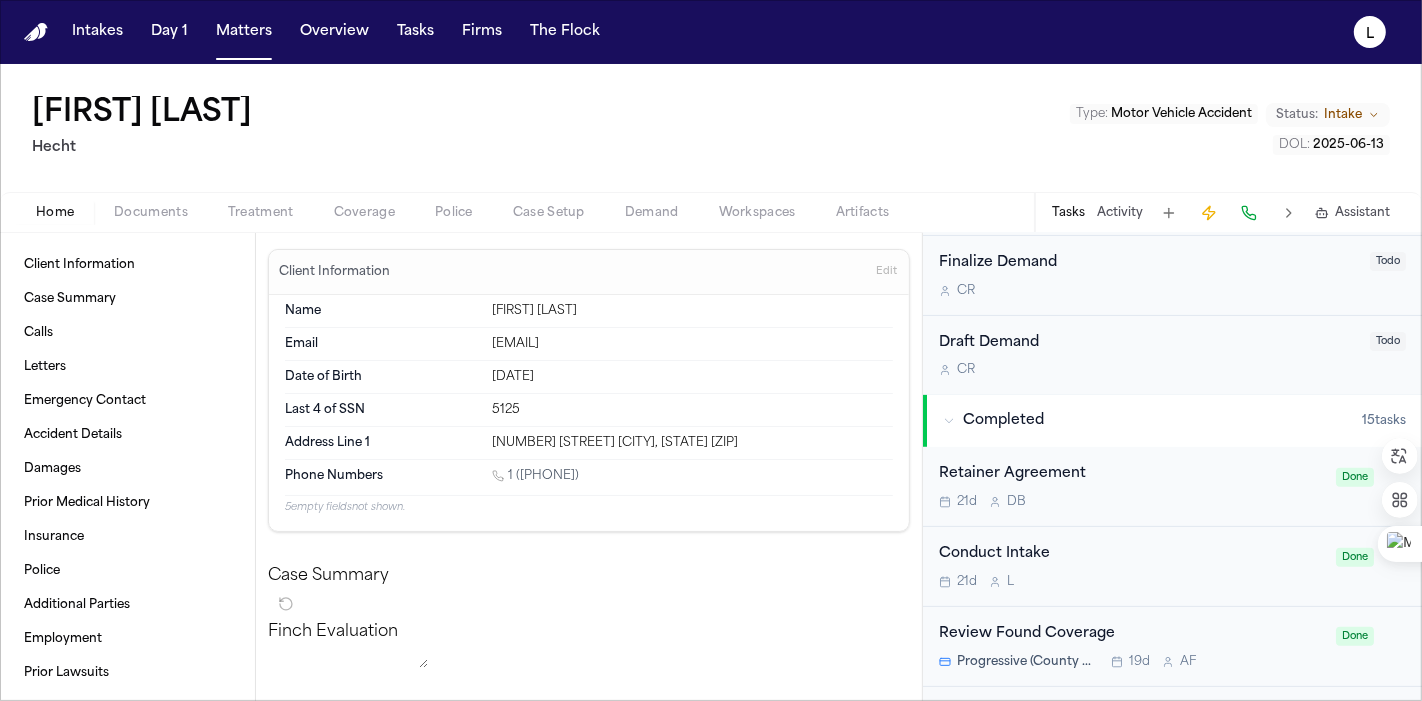 click on "21d D B" at bounding box center [1131, 502] 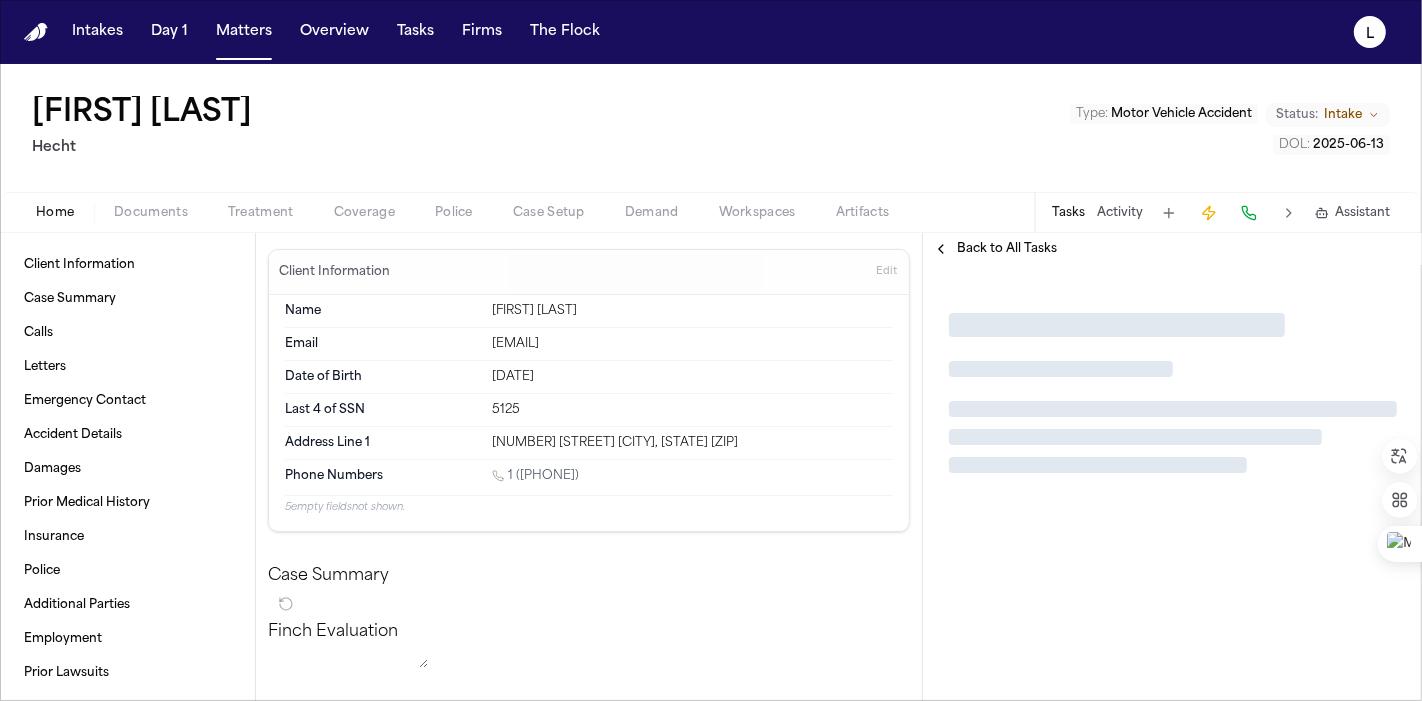 scroll, scrollTop: 0, scrollLeft: 0, axis: both 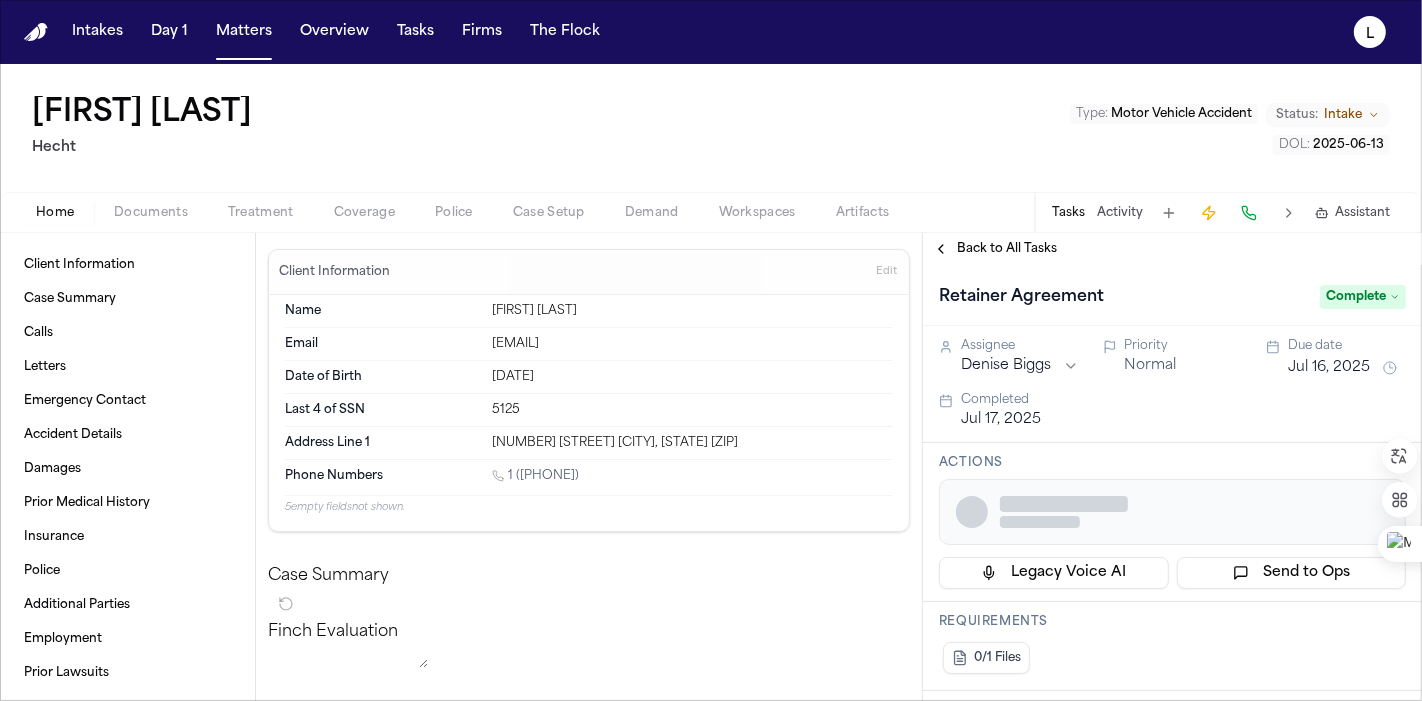 type 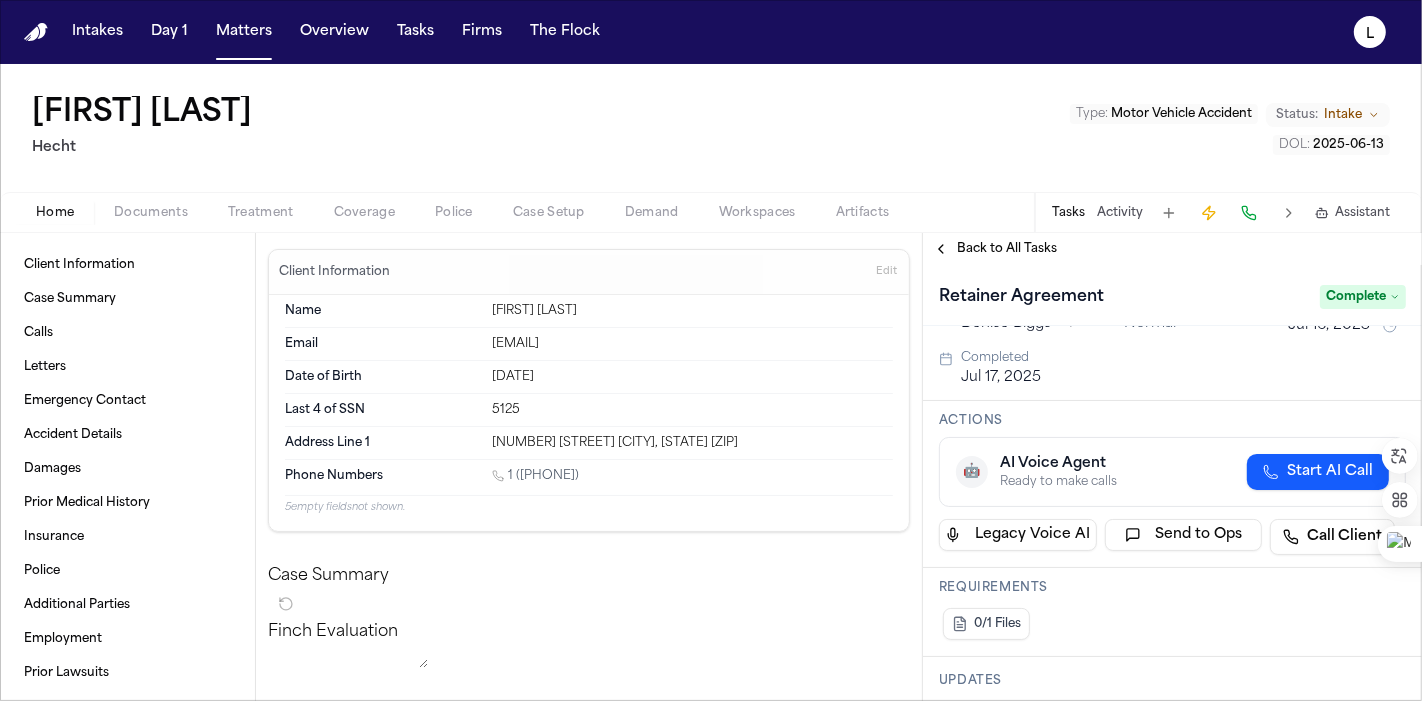 scroll, scrollTop: 0, scrollLeft: 0, axis: both 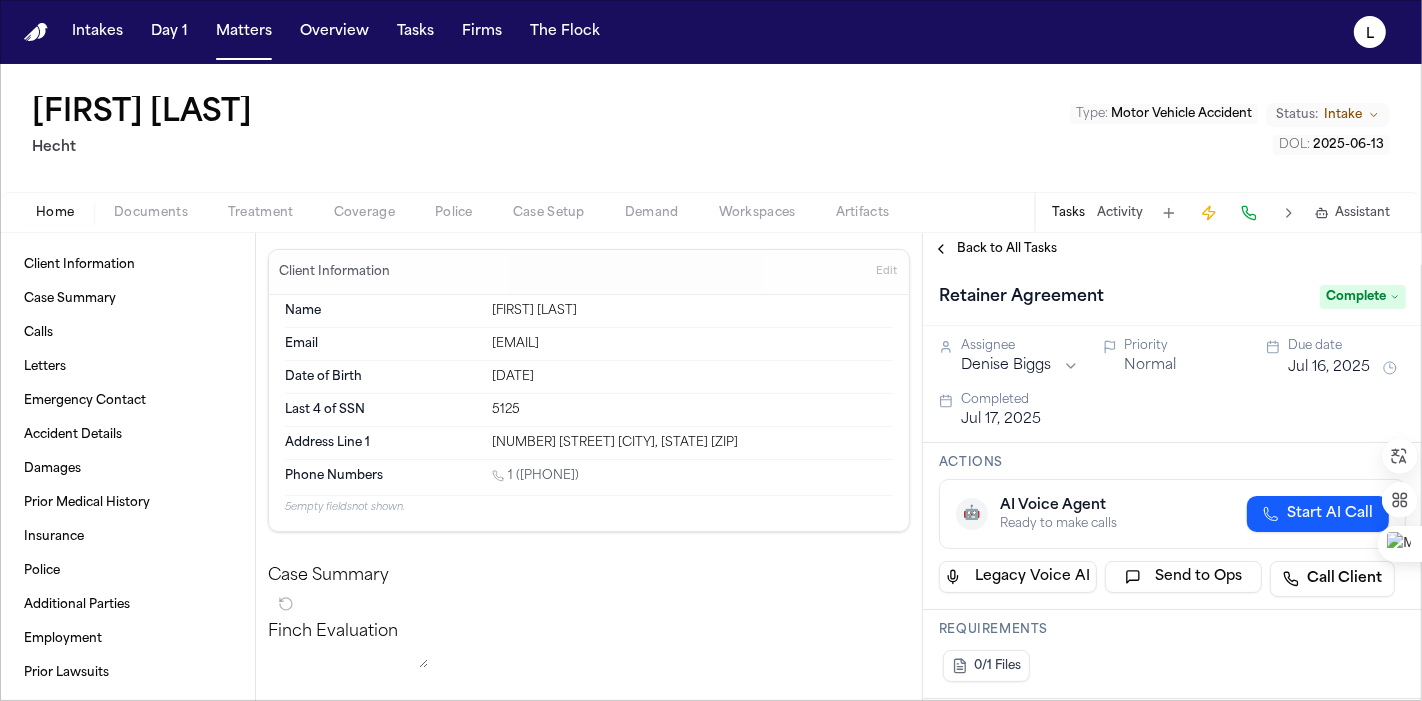 click on "Back to All Tasks" at bounding box center (1007, 249) 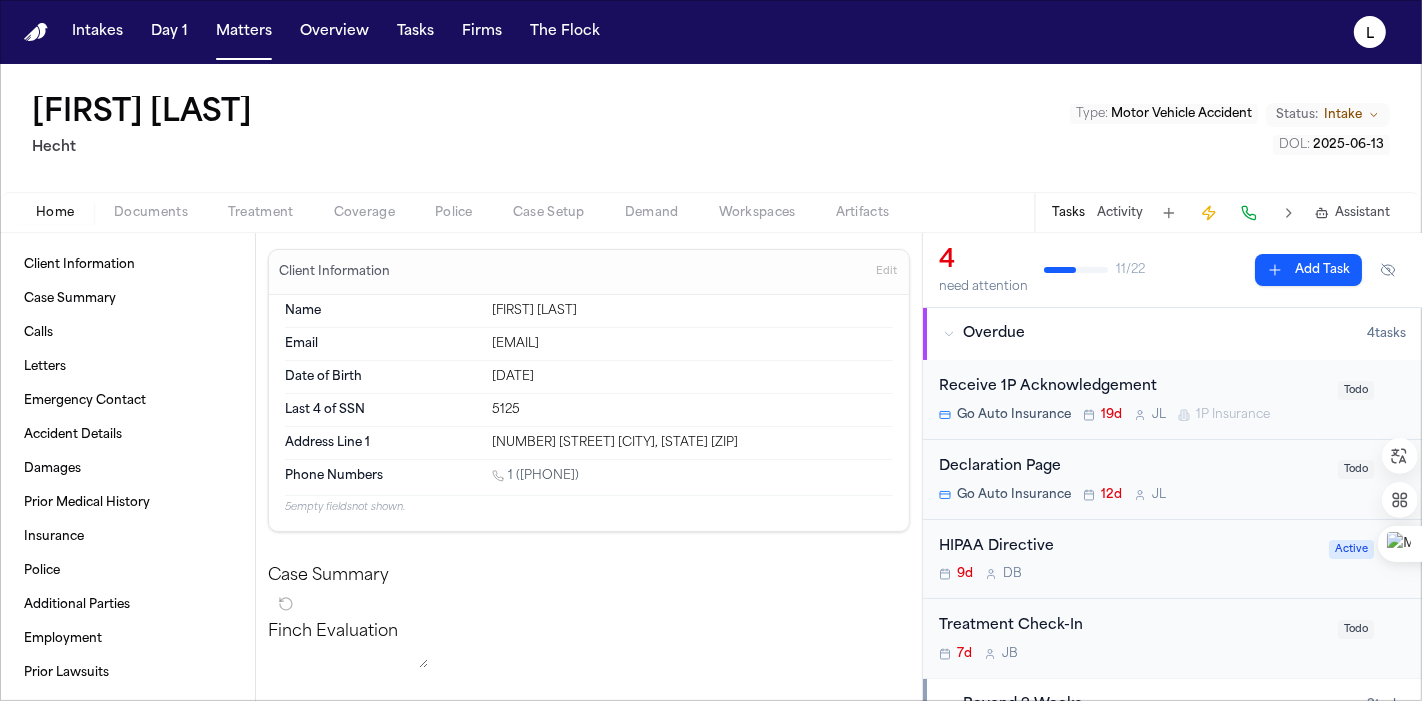 drag, startPoint x: 293, startPoint y: 107, endPoint x: 25, endPoint y: 94, distance: 268.31512 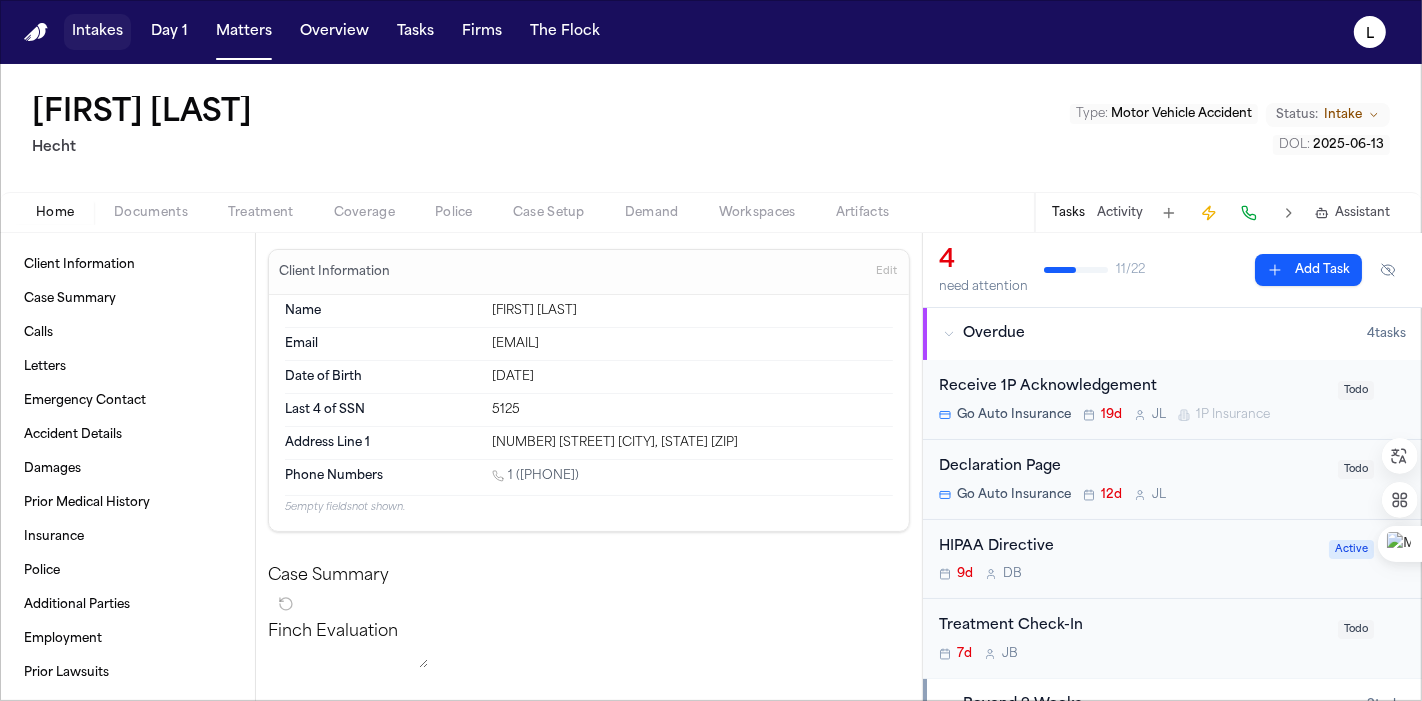click on "Intakes" at bounding box center (97, 32) 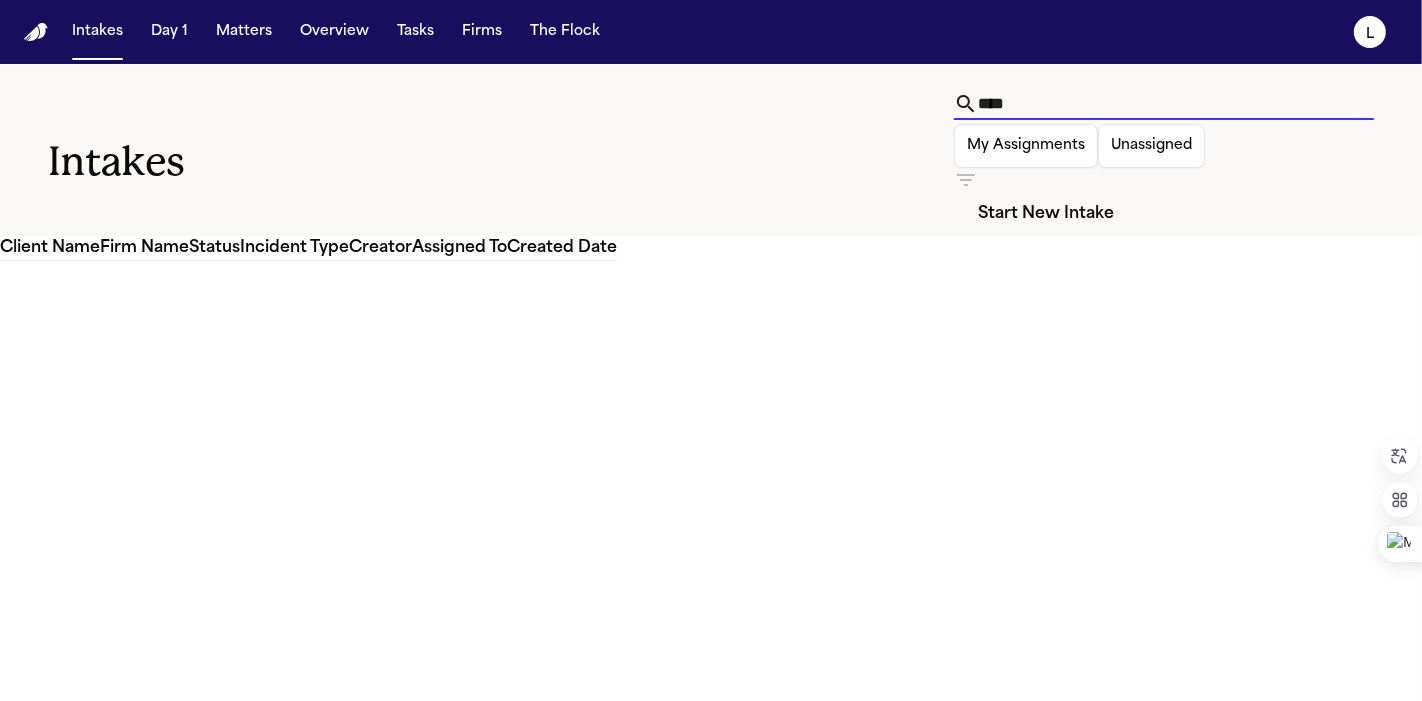 click on "****" at bounding box center (1176, 104) 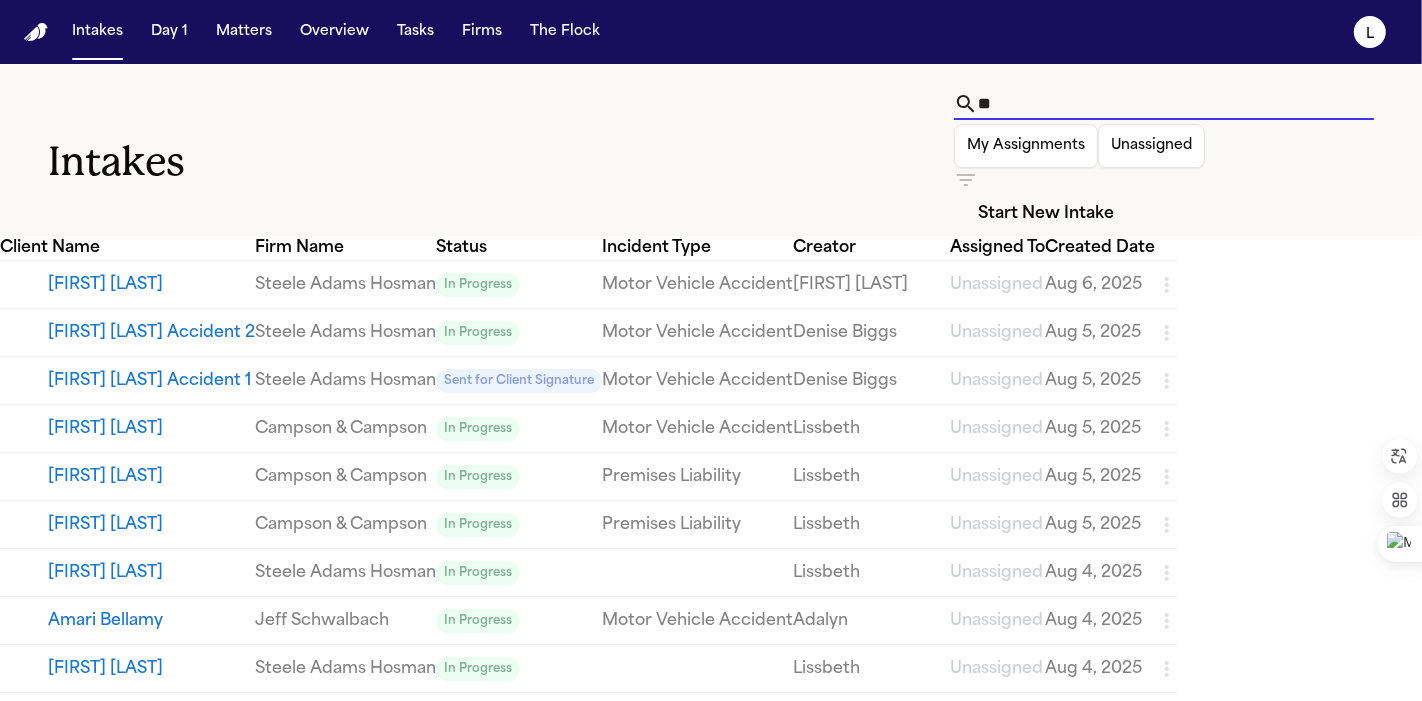 type on "*" 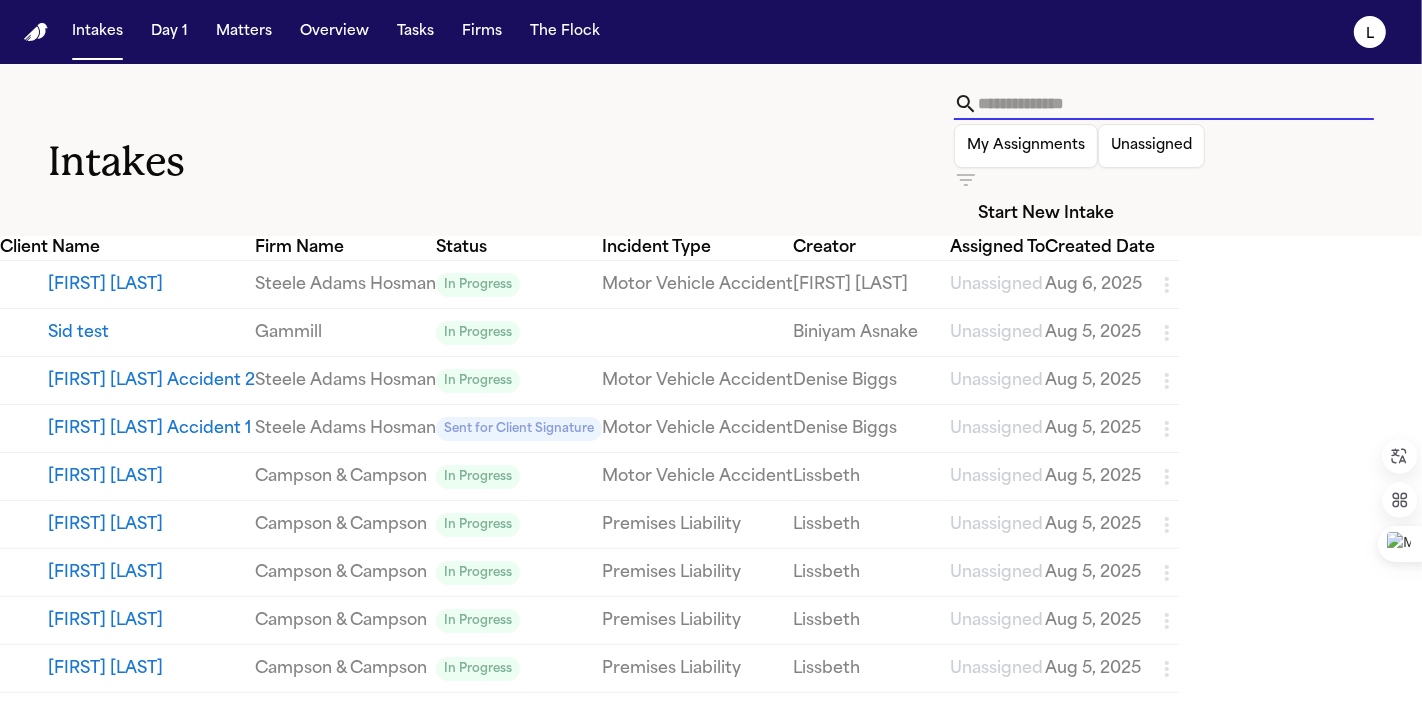 click at bounding box center [1176, 104] 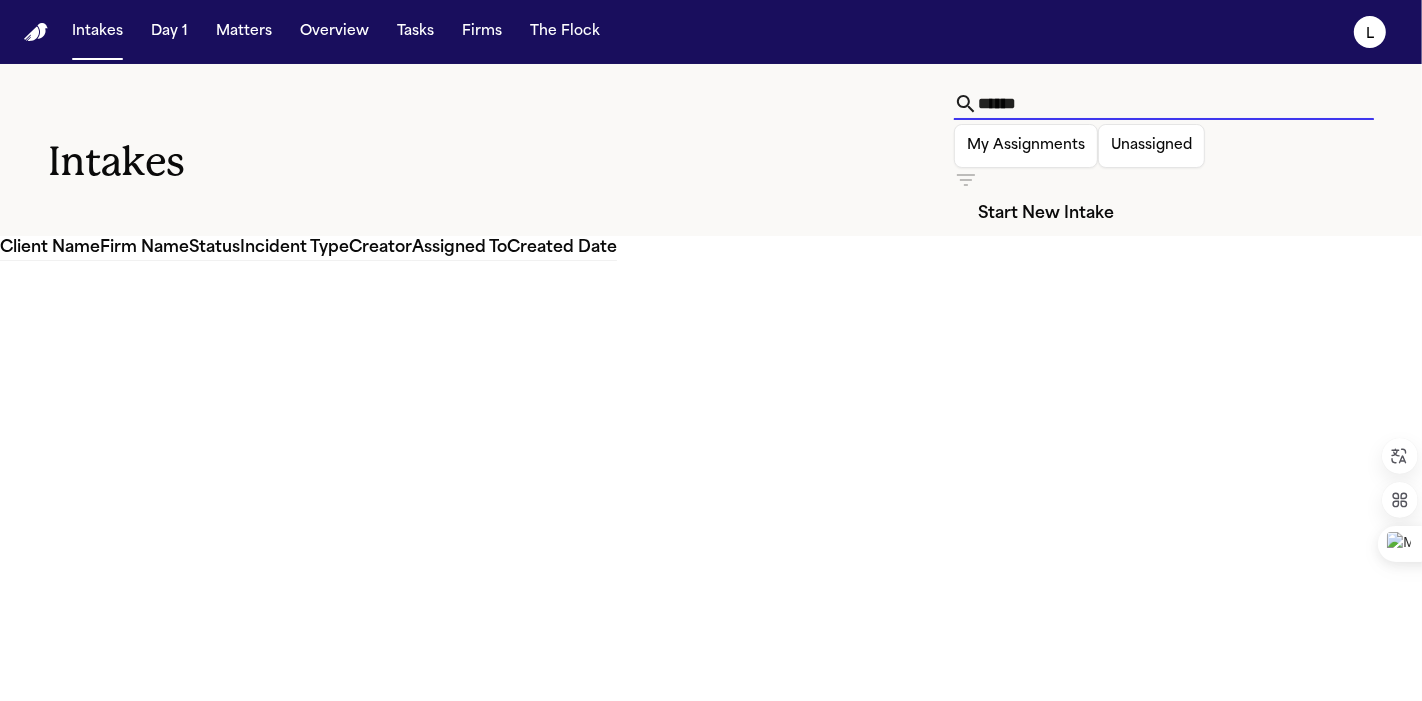 drag, startPoint x: 704, startPoint y: 107, endPoint x: 515, endPoint y: 88, distance: 189.95262 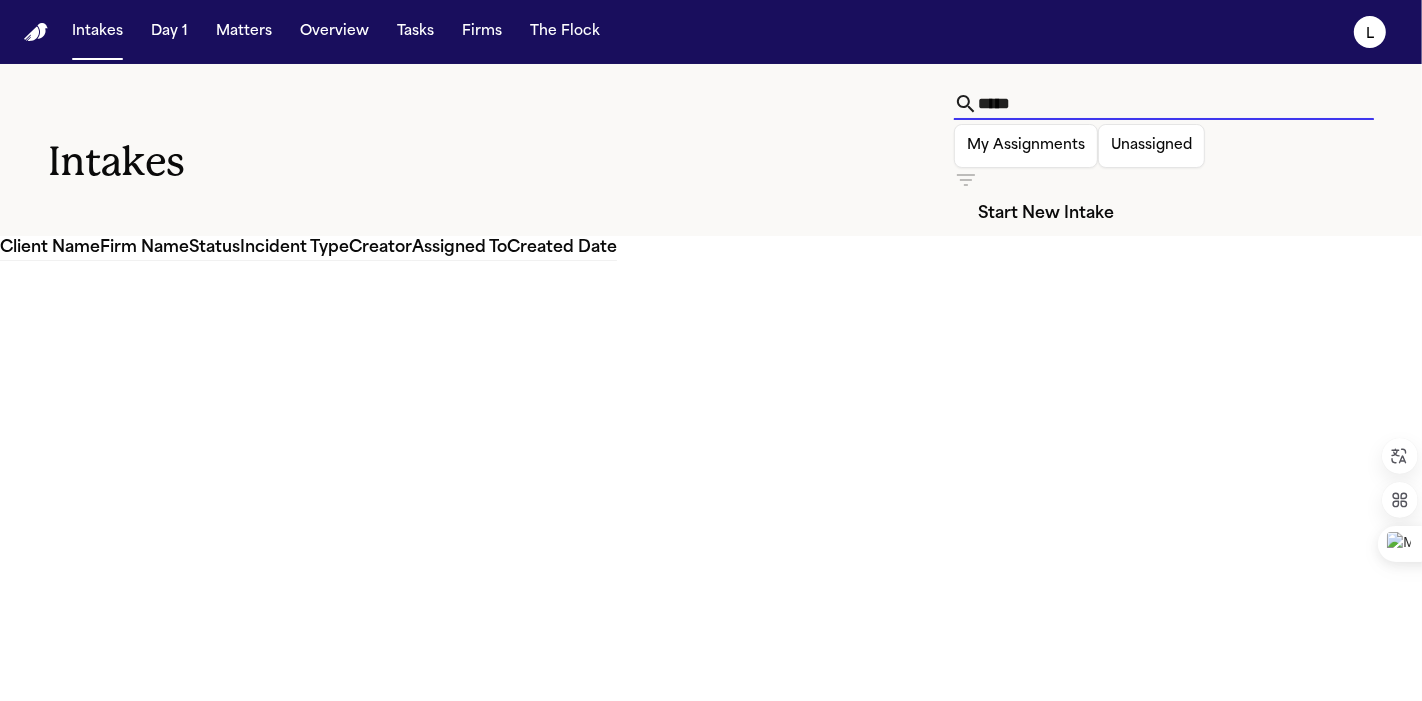 type on "*****" 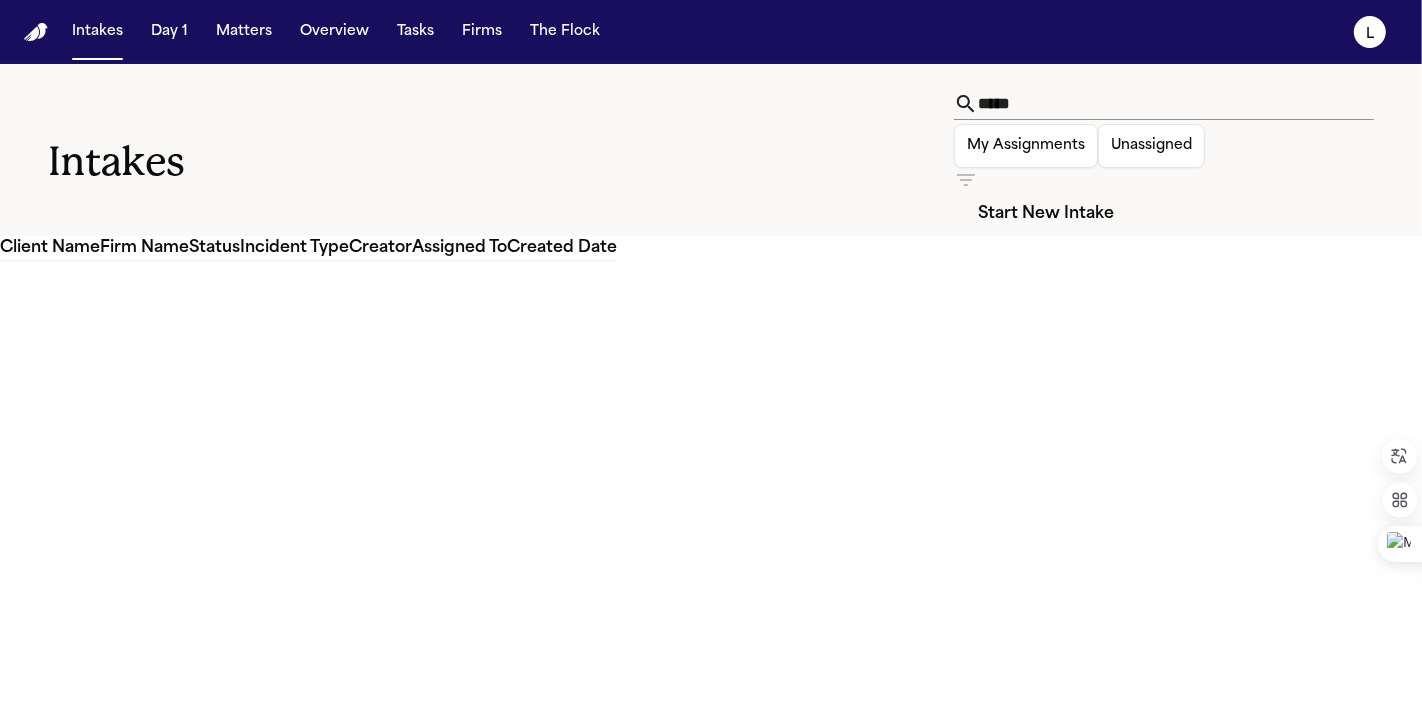 click 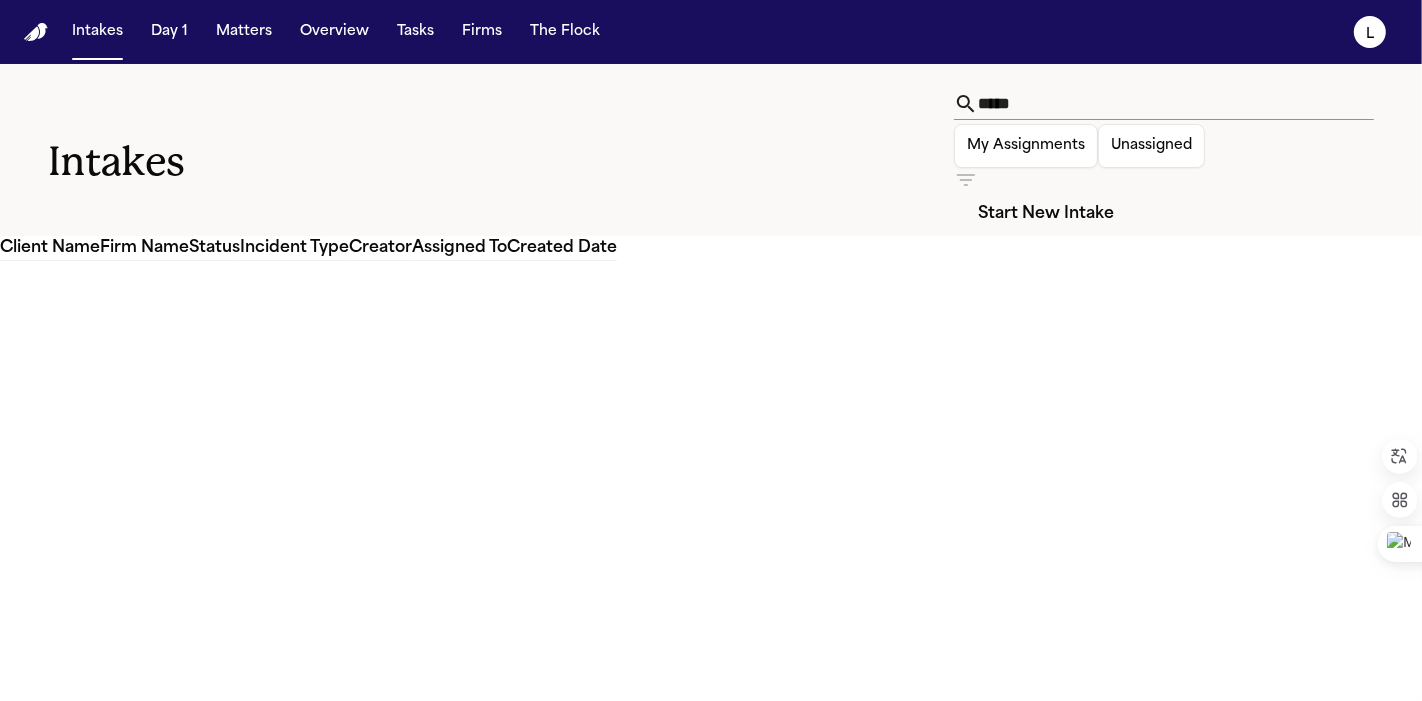 click 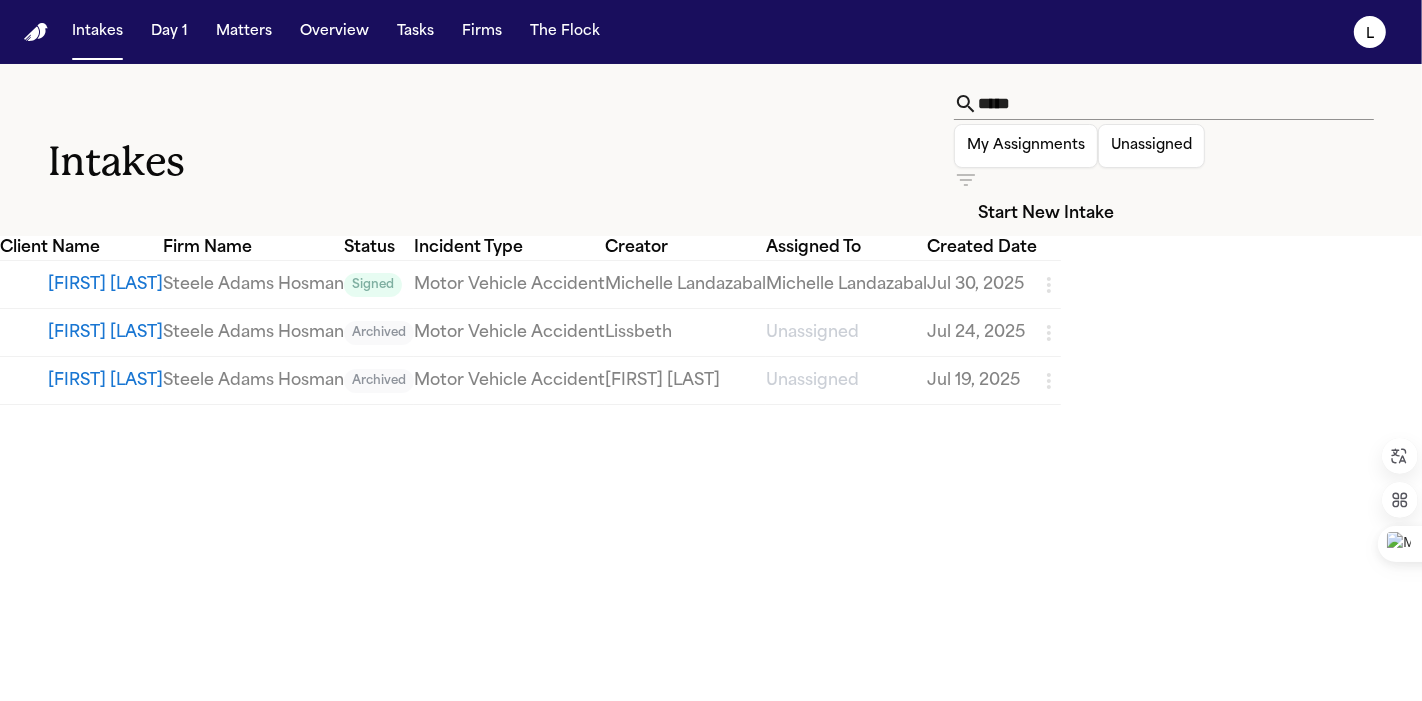 click at bounding box center [711, 701] 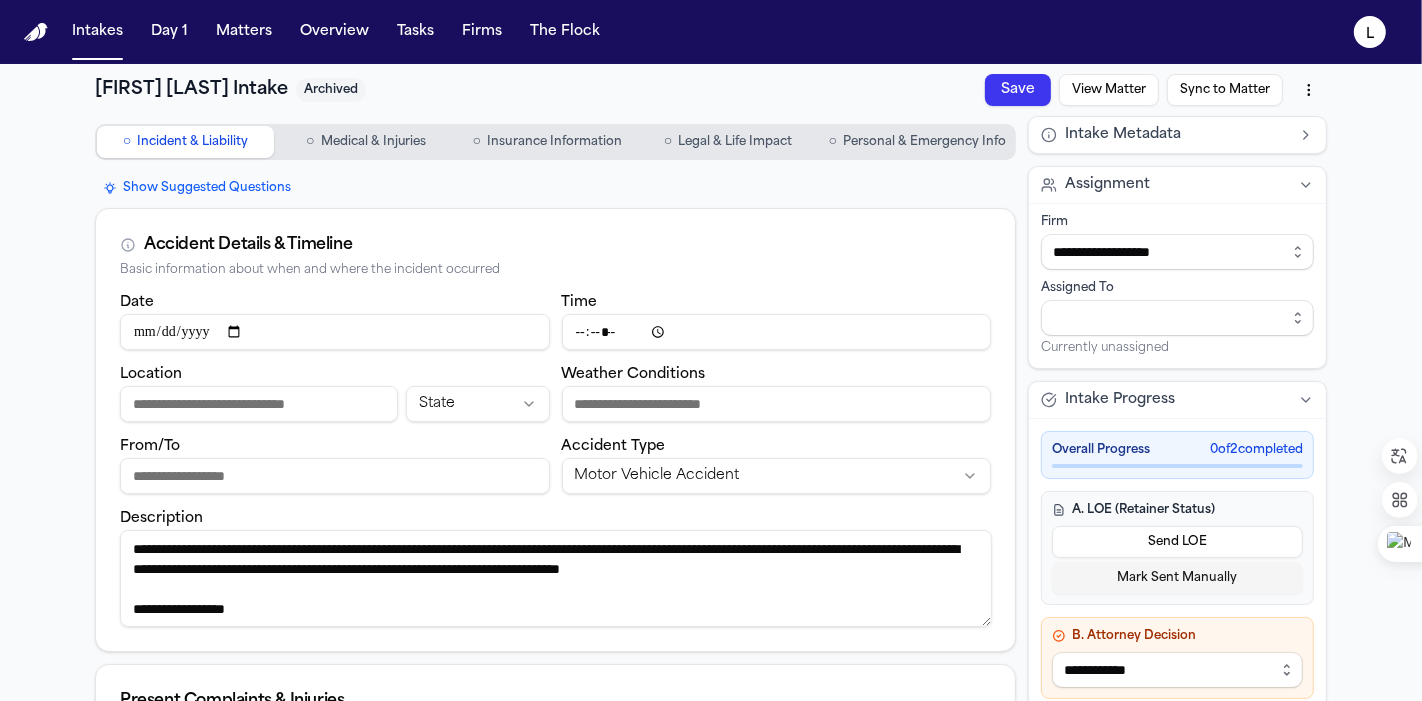 click on "View Matter" at bounding box center [1109, 90] 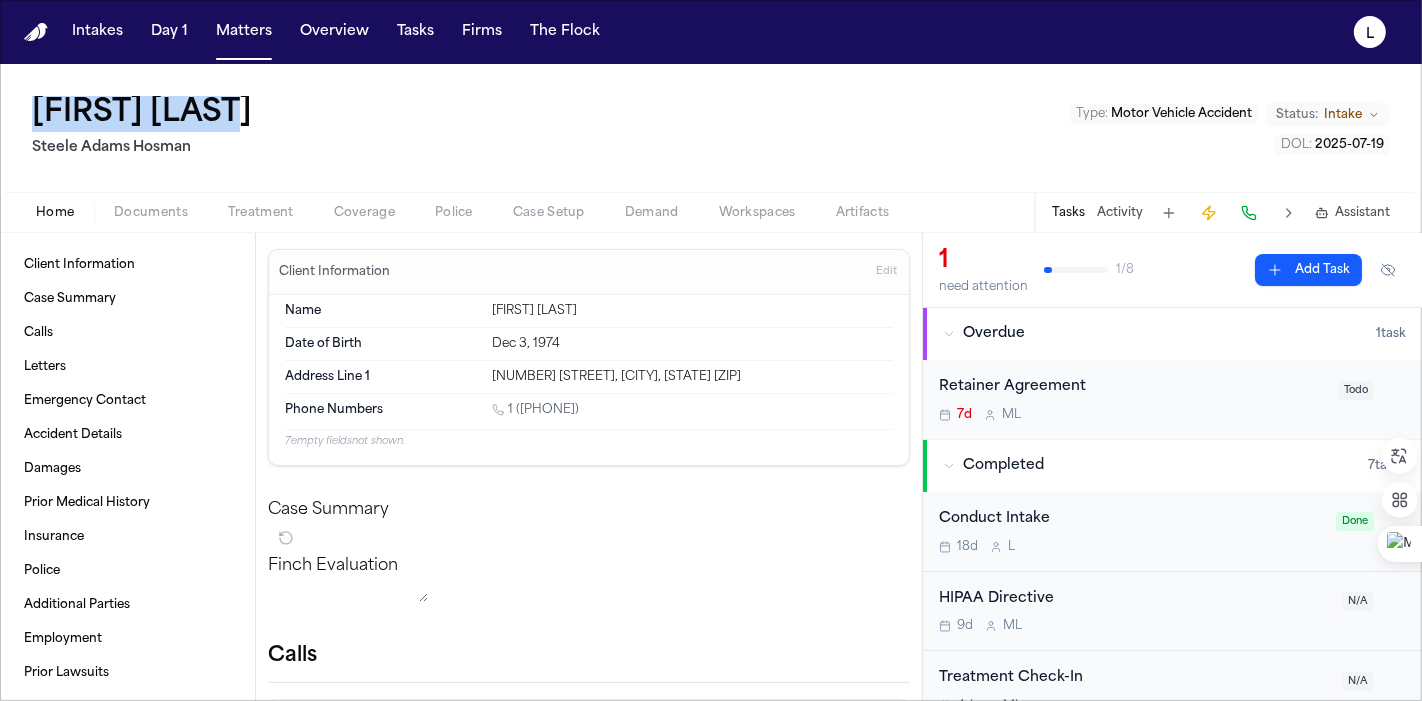 drag, startPoint x: 261, startPoint y: 107, endPoint x: 36, endPoint y: 97, distance: 225.2221 